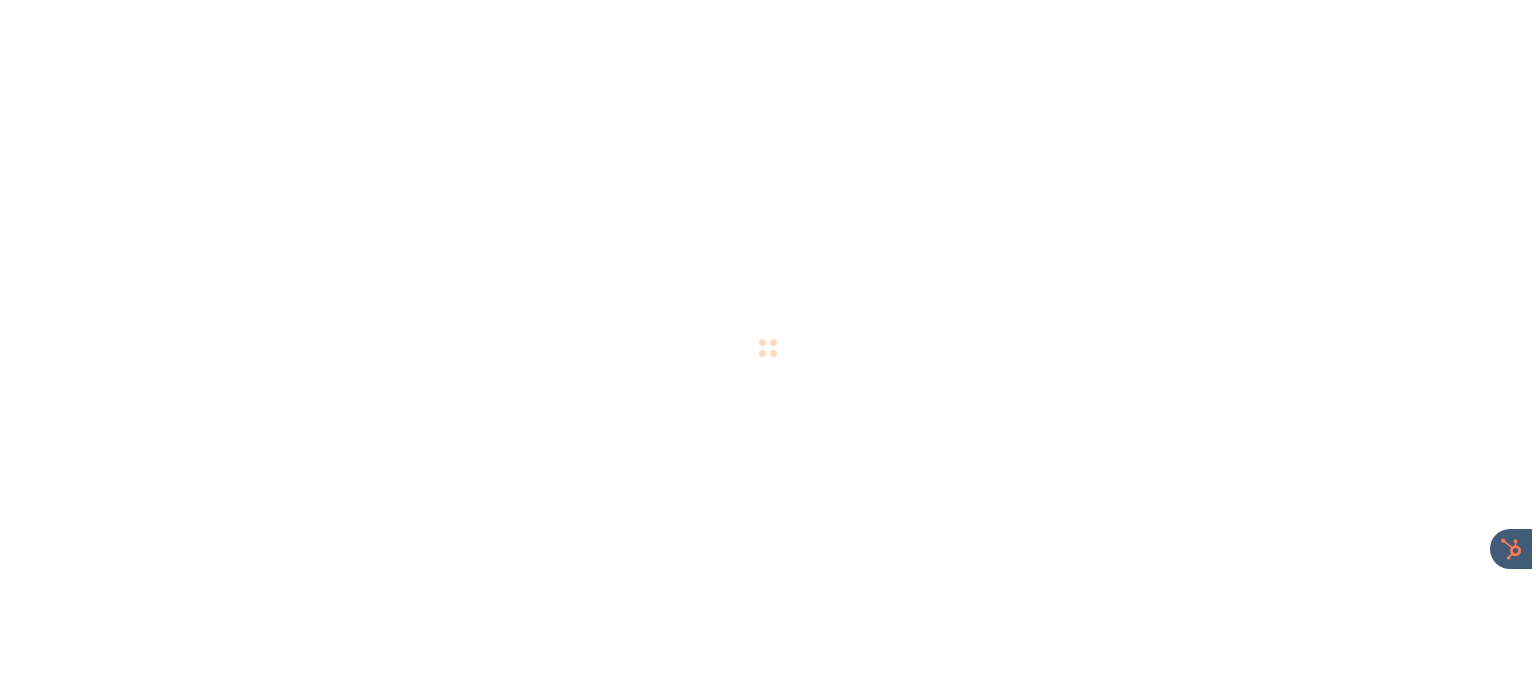 scroll, scrollTop: 0, scrollLeft: 0, axis: both 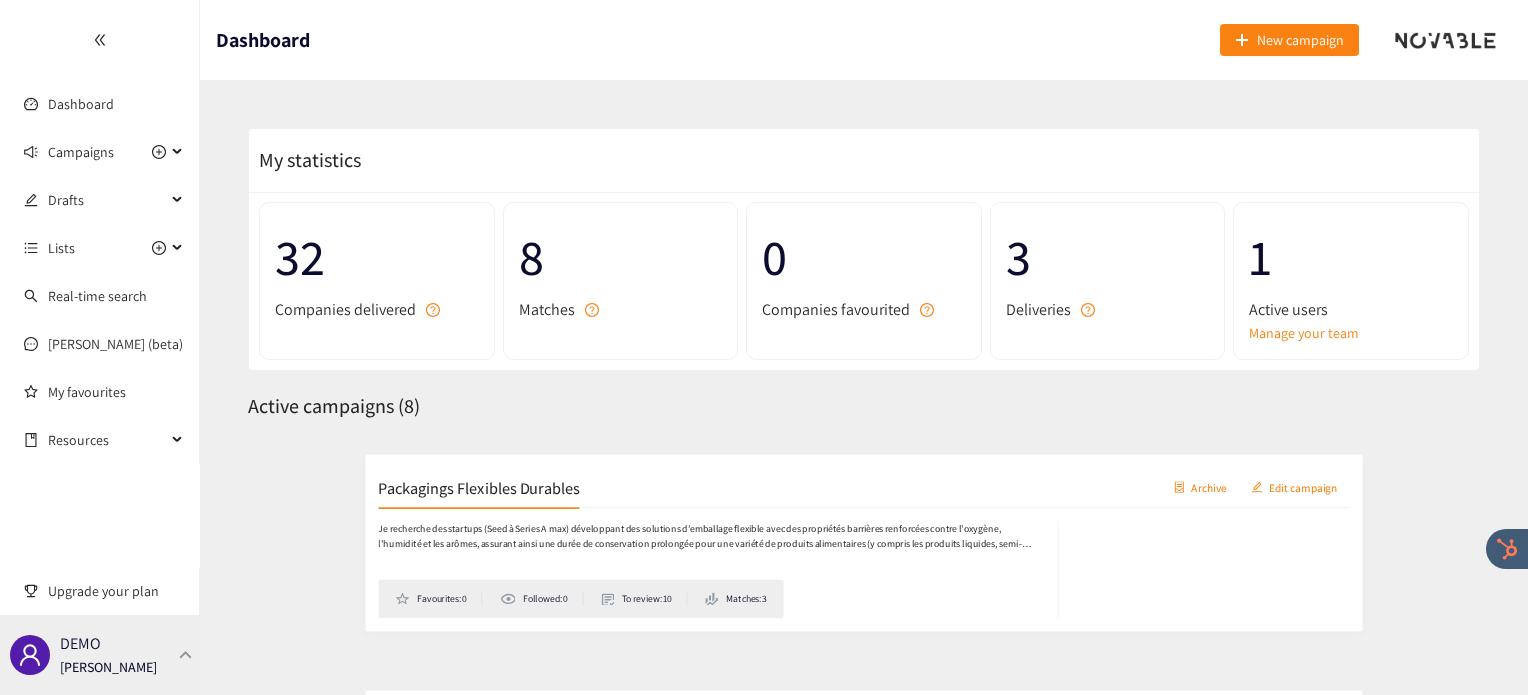 click at bounding box center (186, 654) 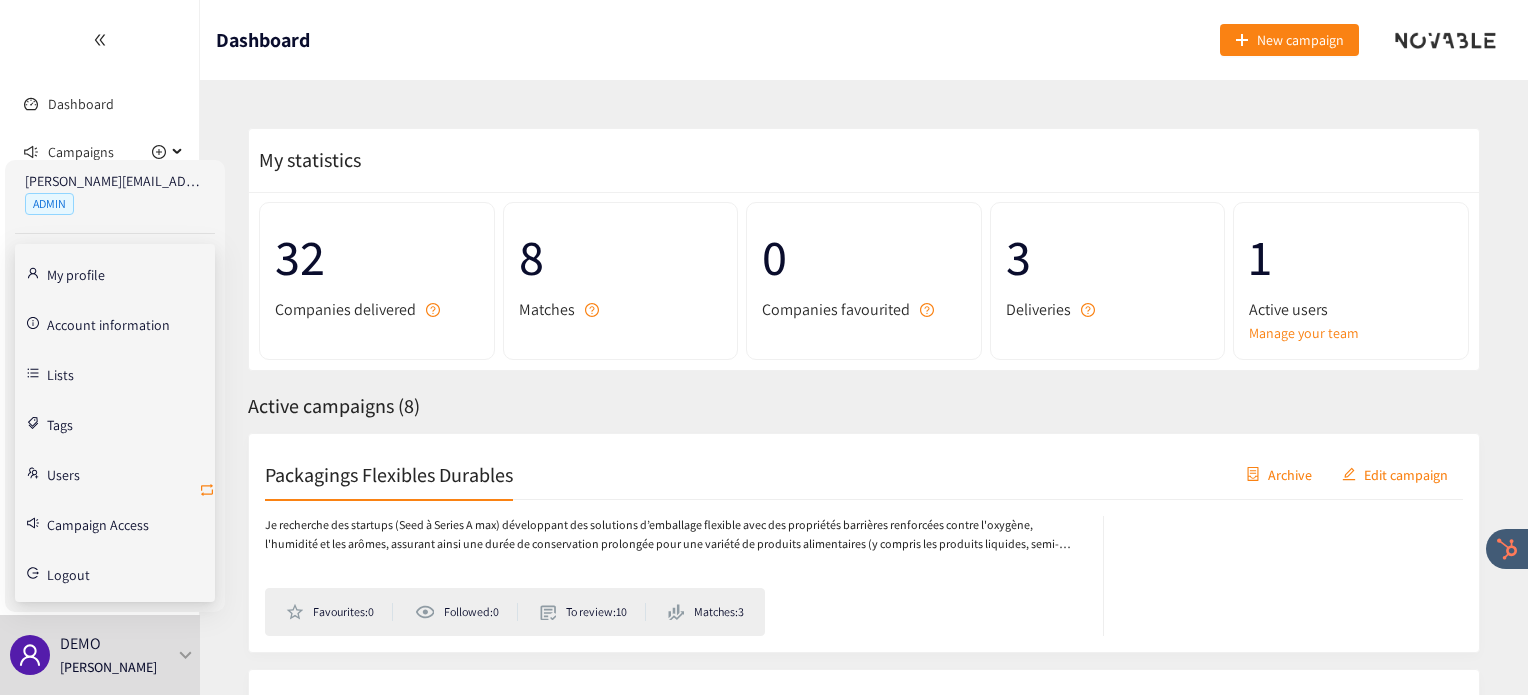 click 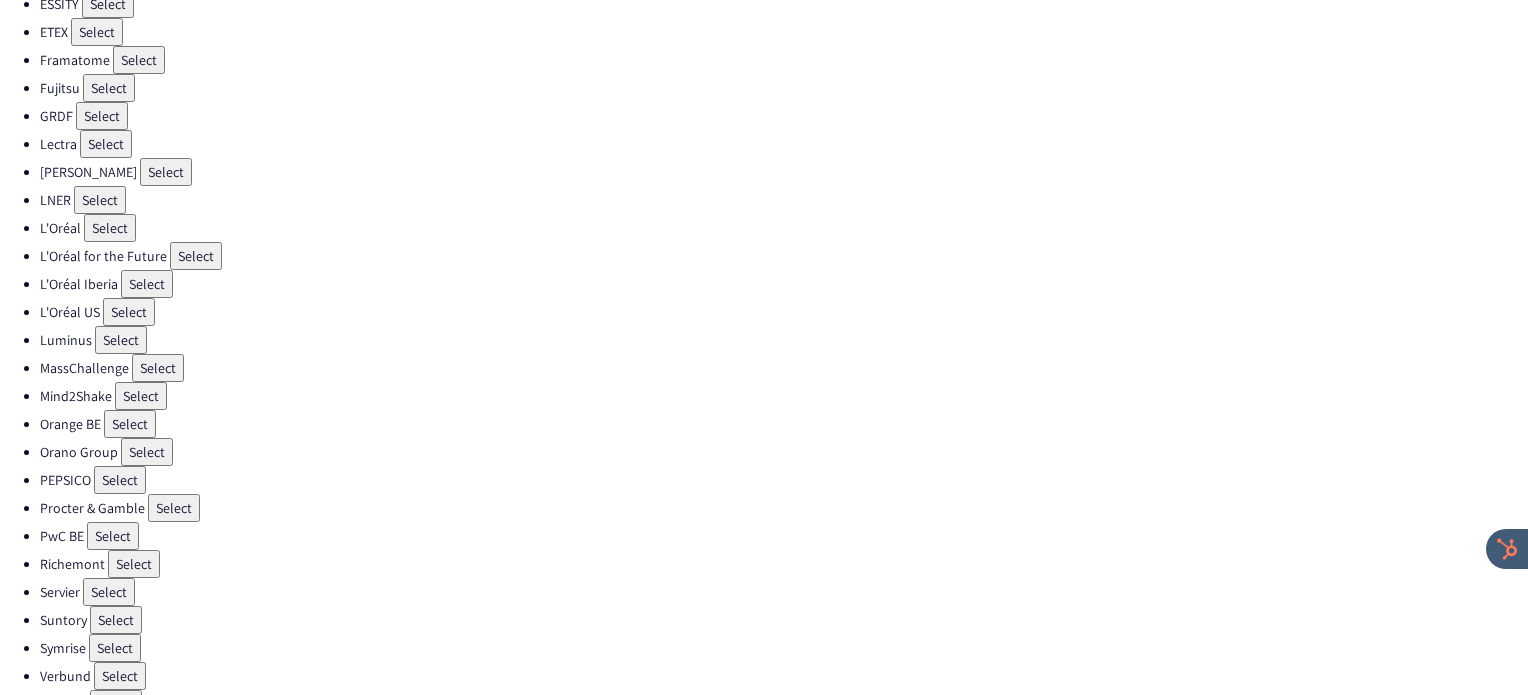 scroll, scrollTop: 536, scrollLeft: 0, axis: vertical 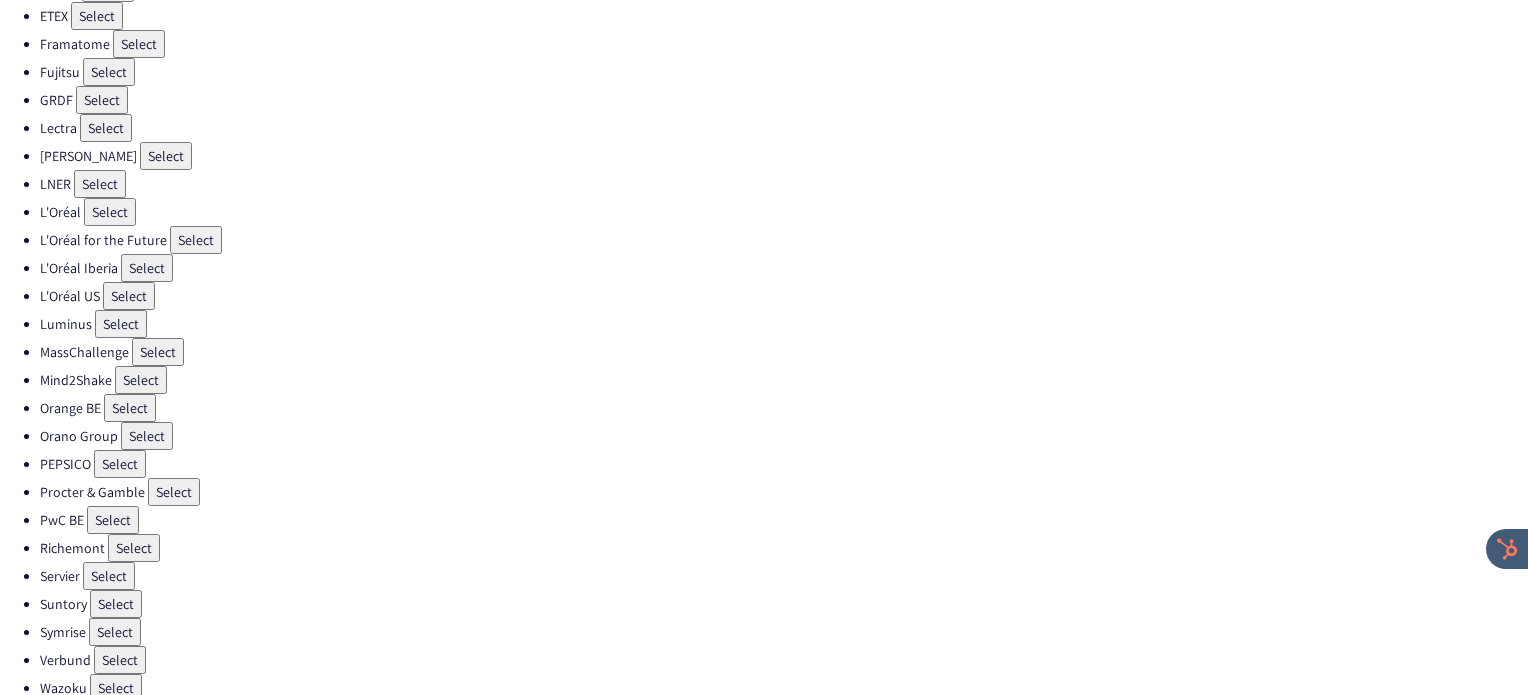 click on "Select" at bounding box center (121, 324) 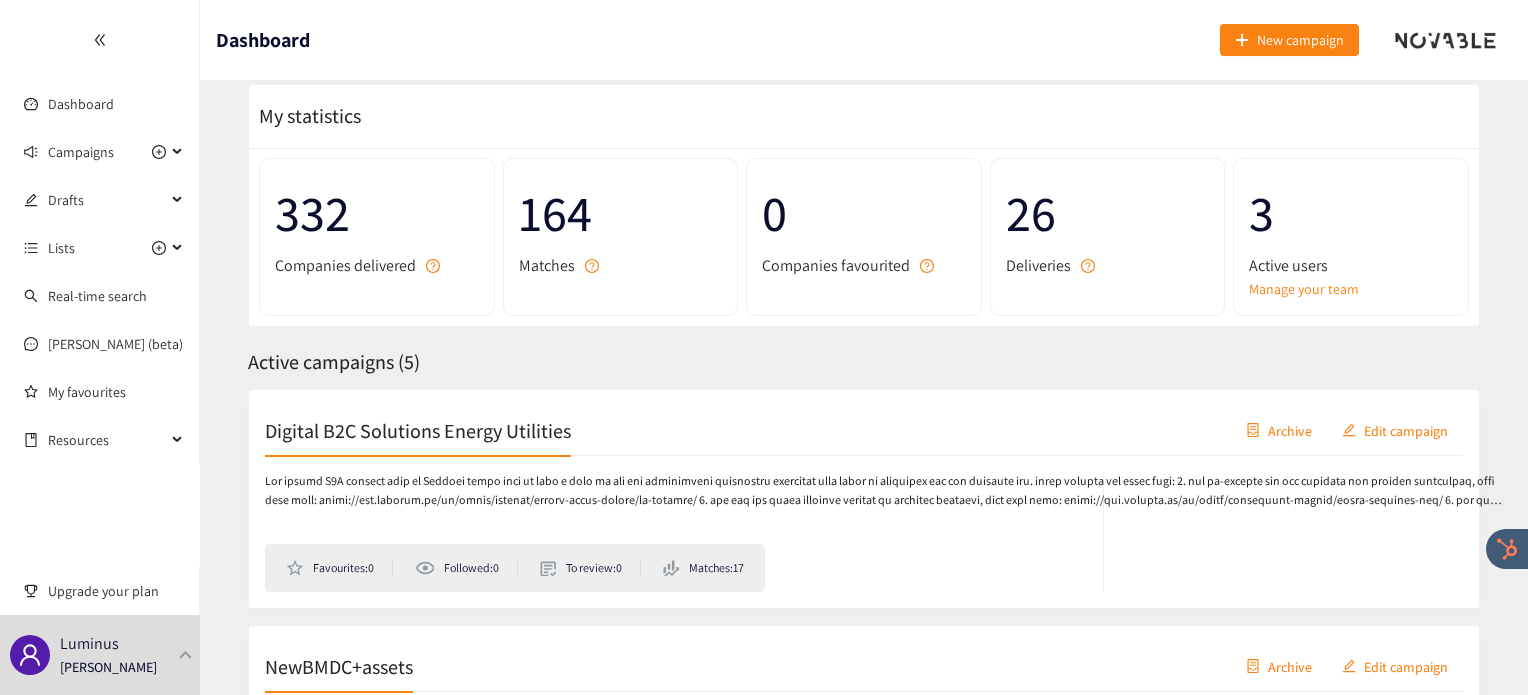 scroll, scrollTop: 46, scrollLeft: 0, axis: vertical 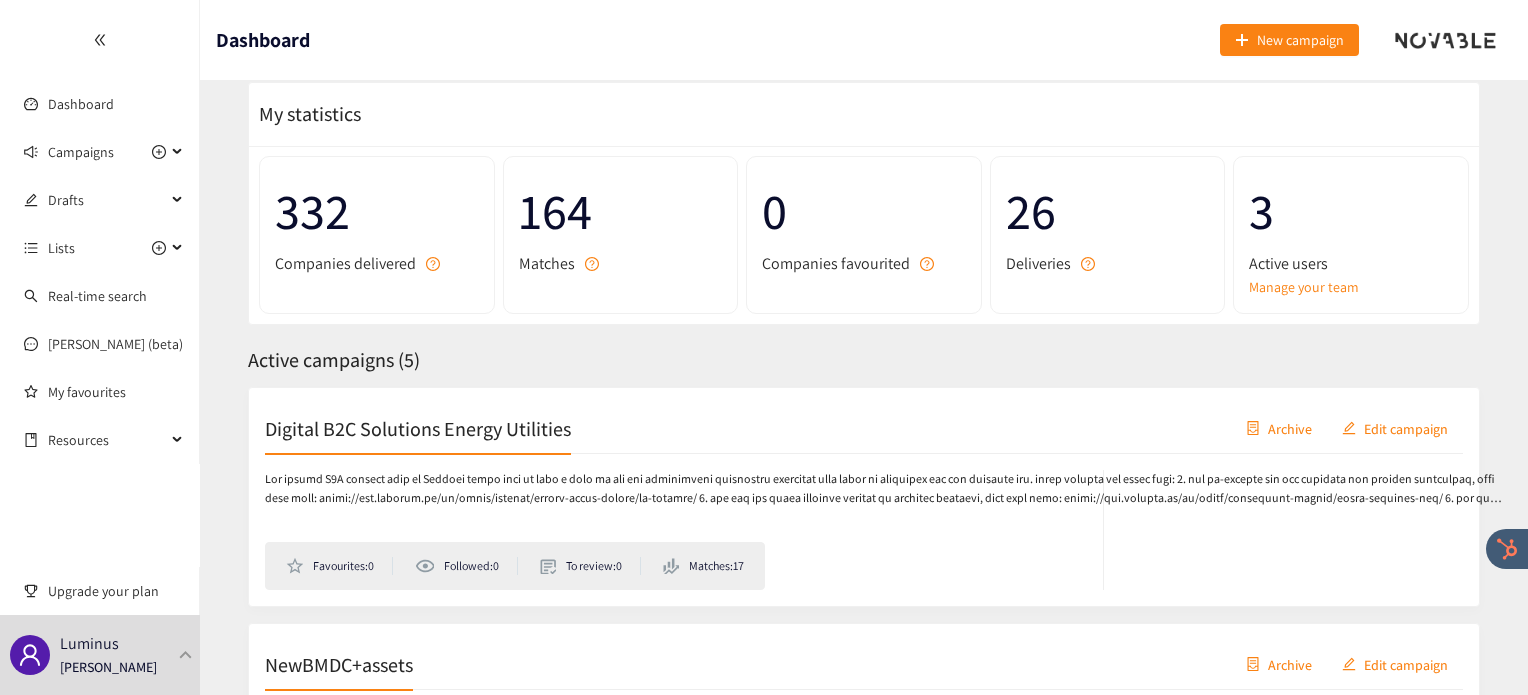 click on "Digital B2C Solutions Energy Utilities" at bounding box center [418, 428] 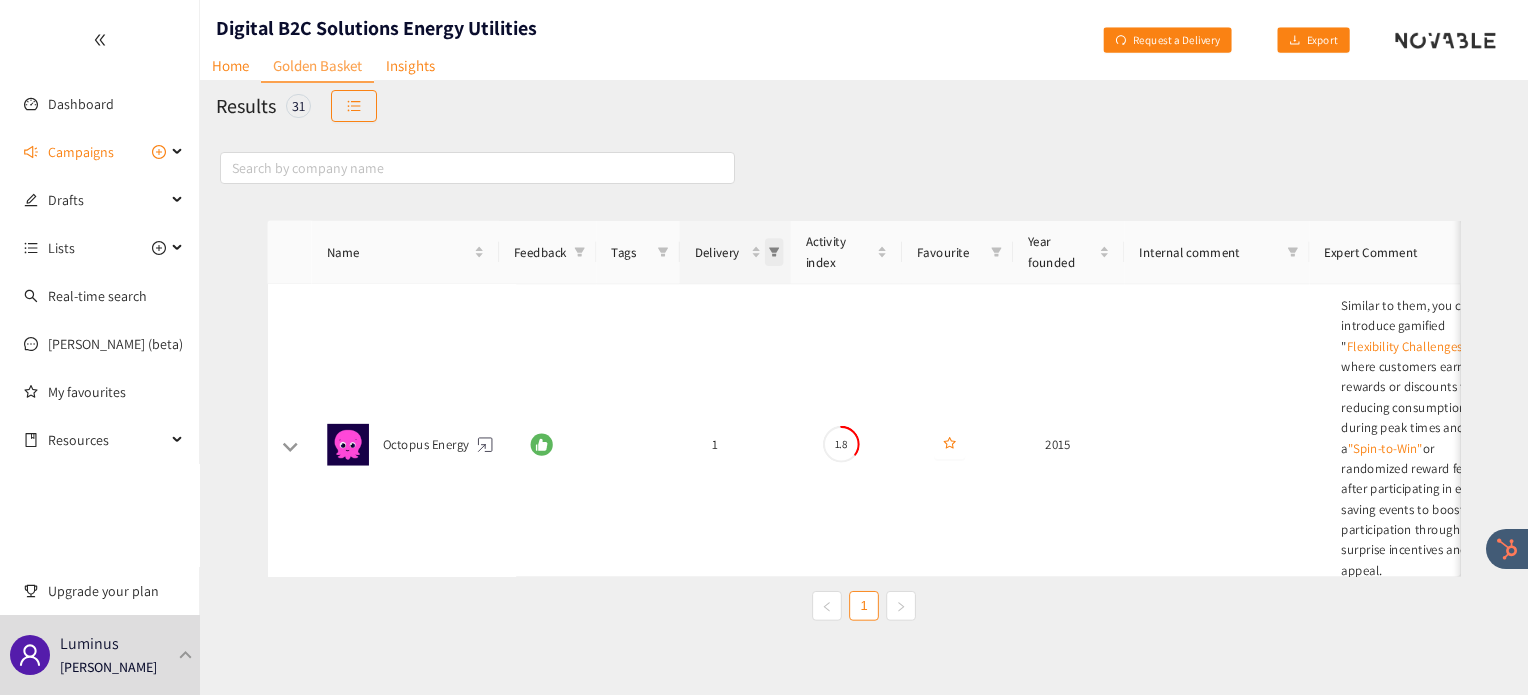 click 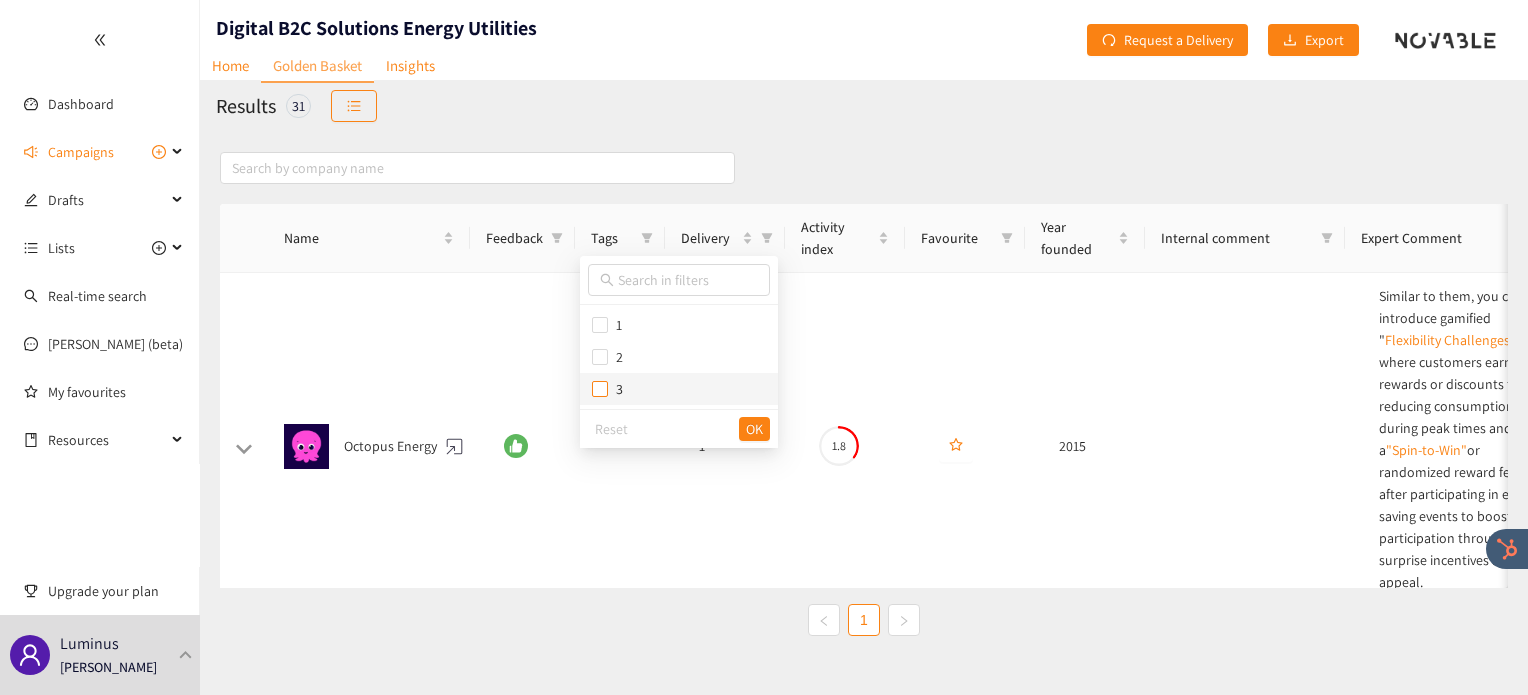 click at bounding box center [600, 389] 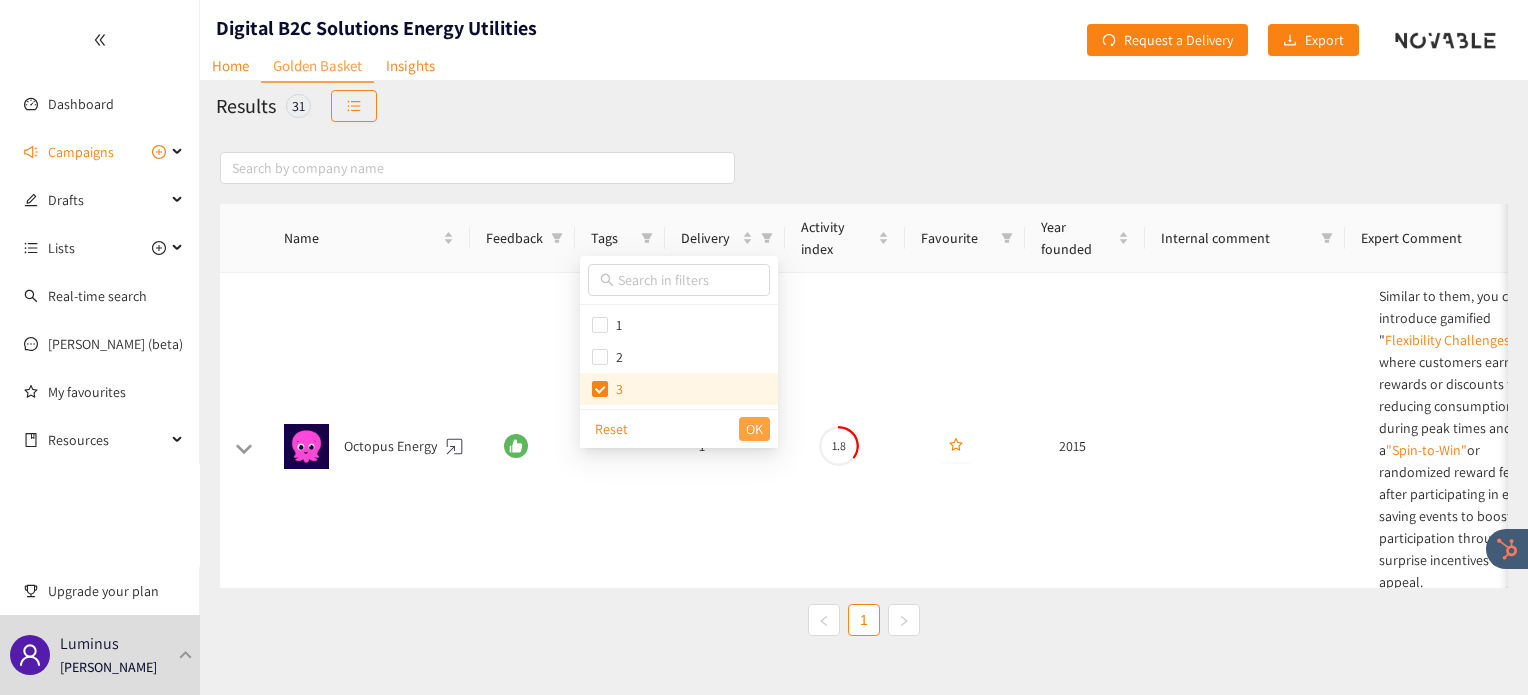 click on "OK" at bounding box center (754, 429) 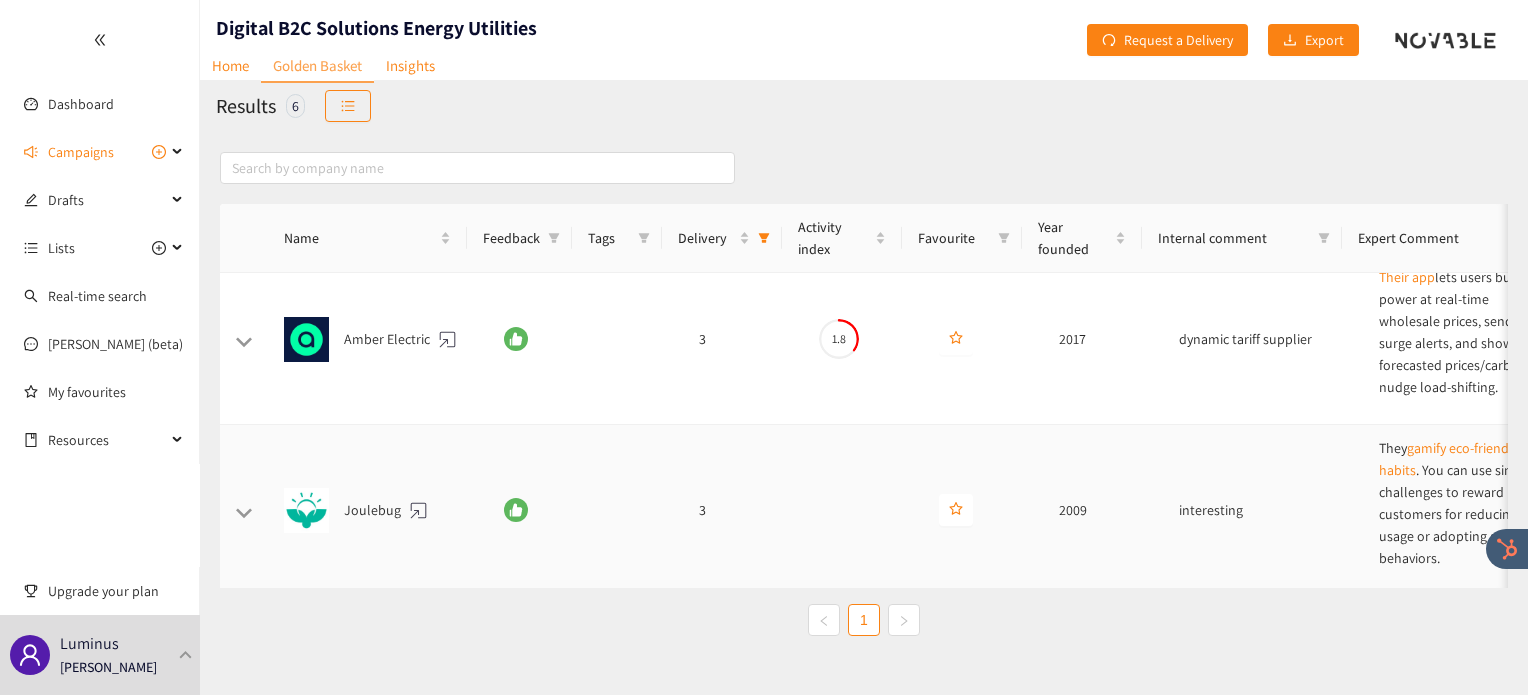 scroll, scrollTop: 967, scrollLeft: 464, axis: both 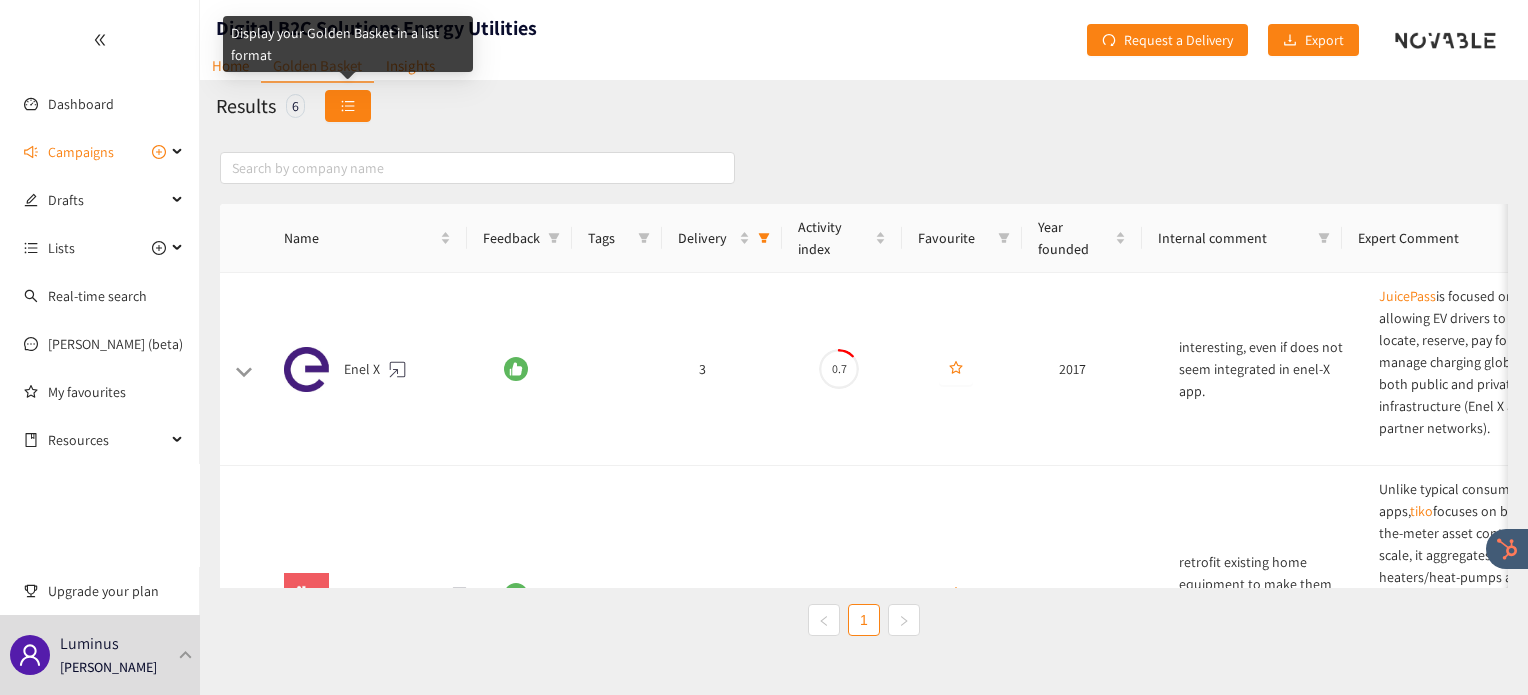 click 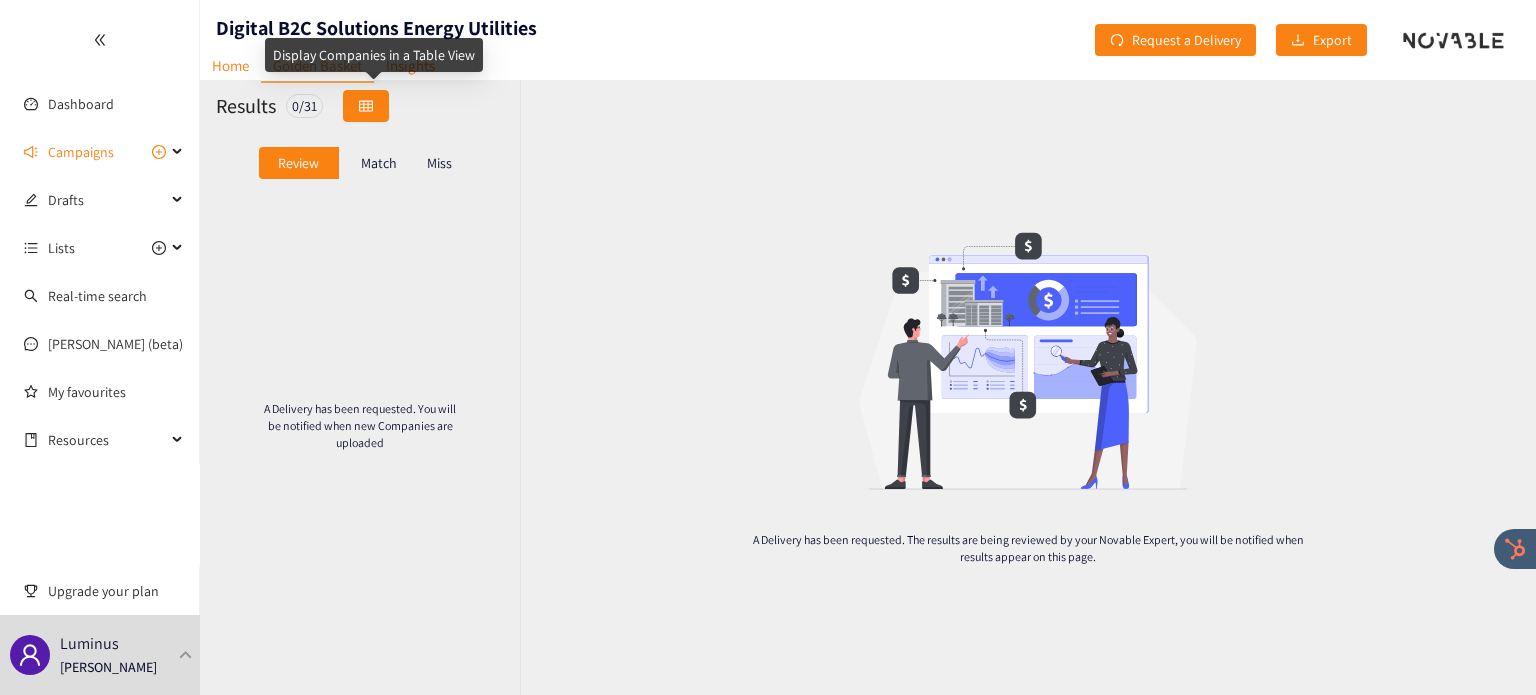 click at bounding box center (366, 106) 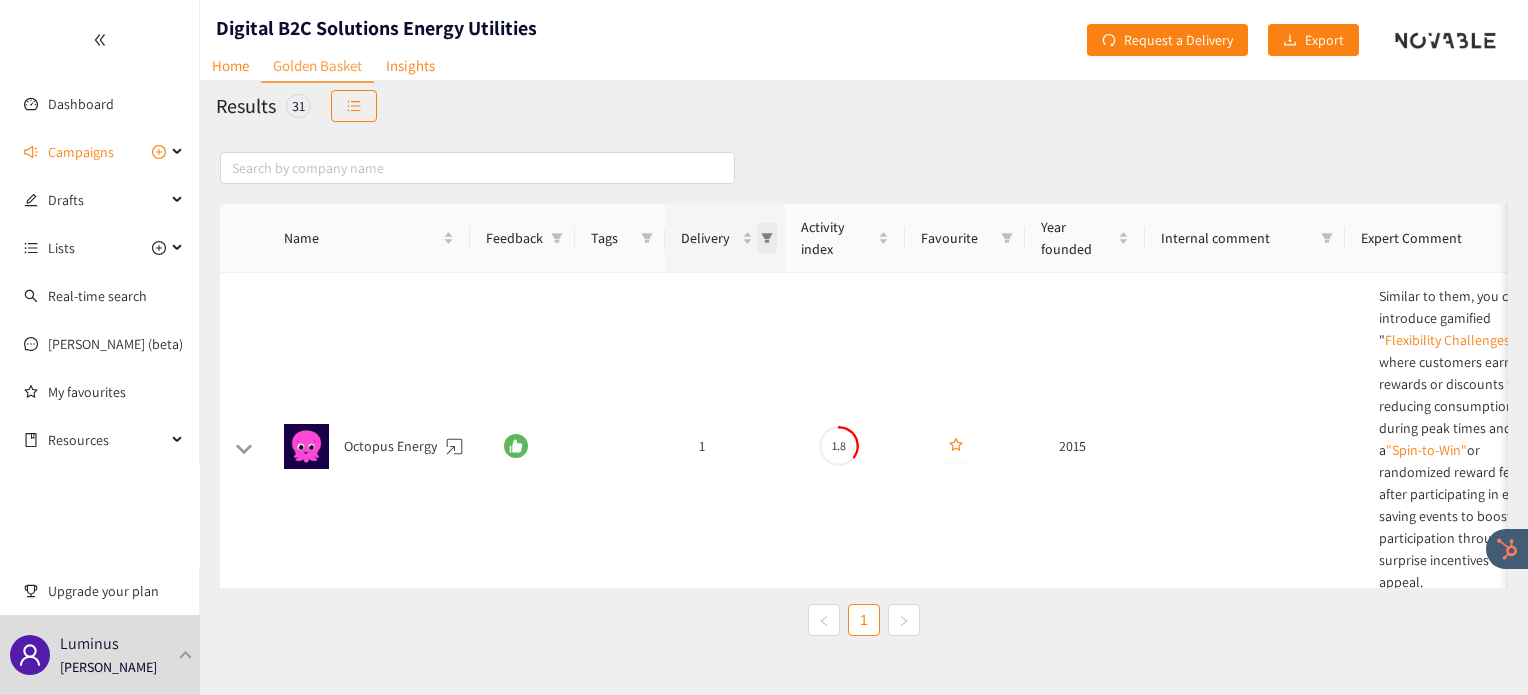 click 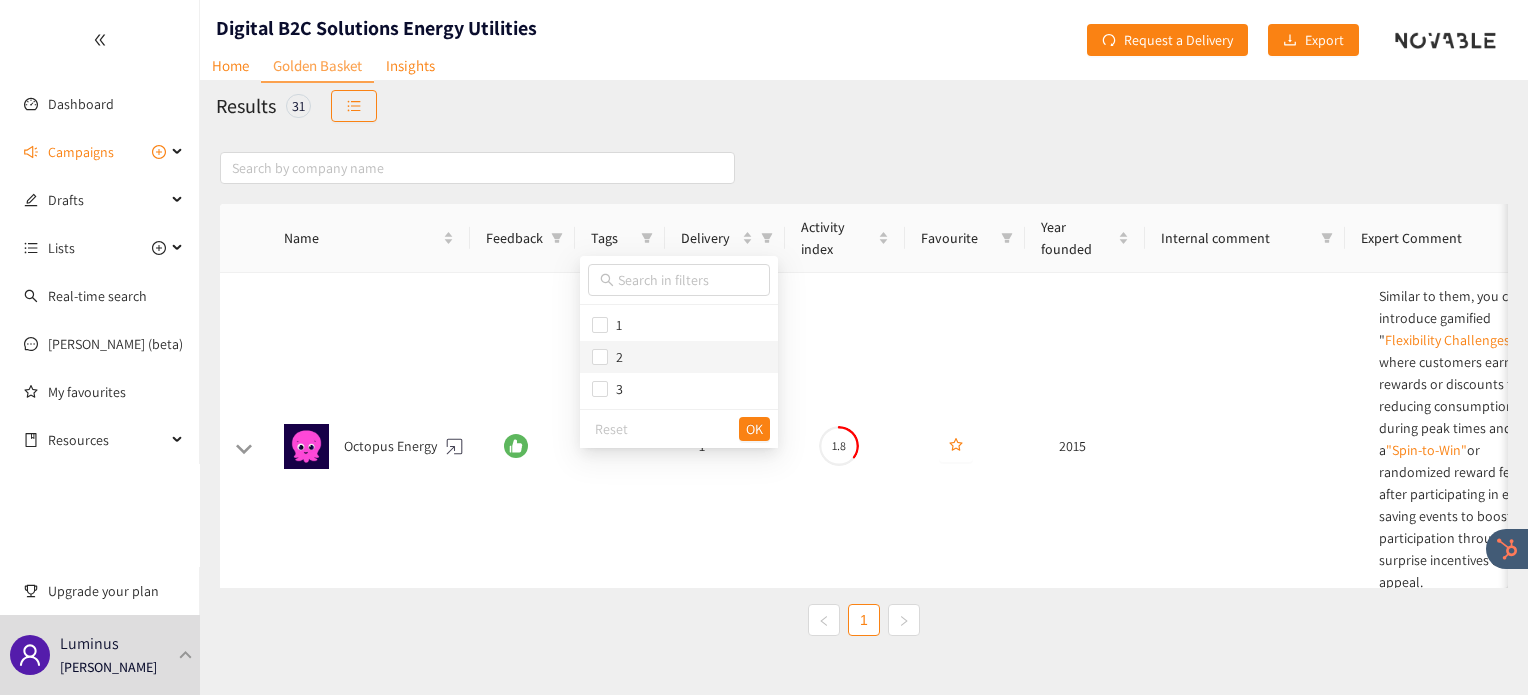 click on "2" at bounding box center [615, 357] 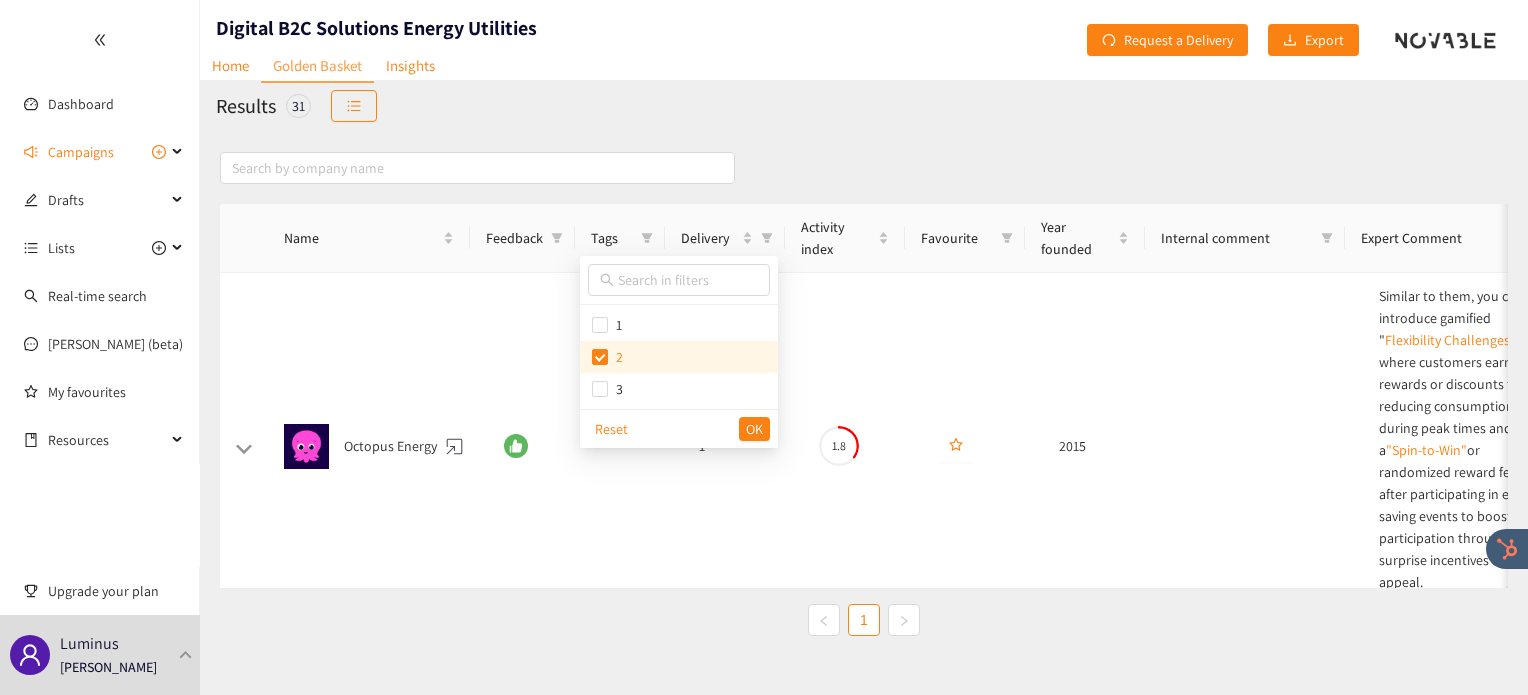 click on "Reset OK" at bounding box center (679, 428) 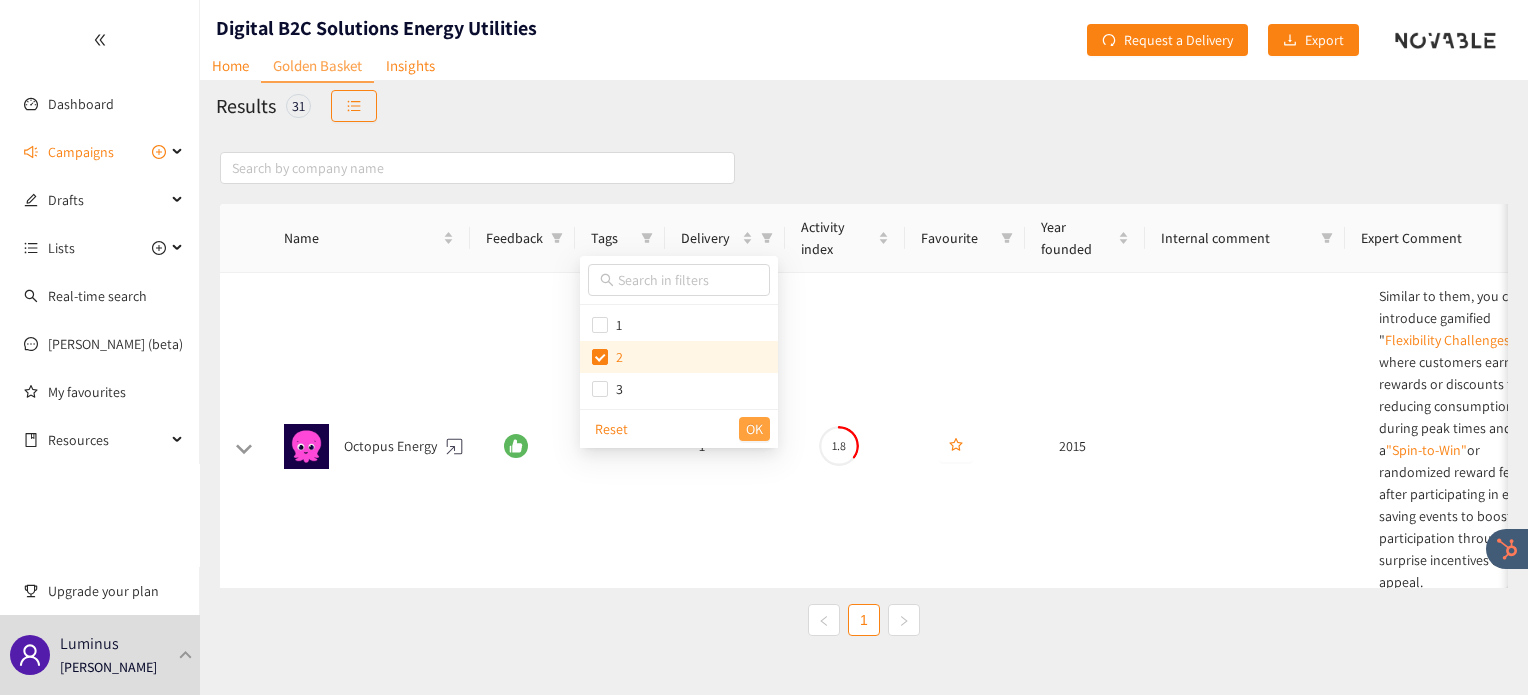 click on "OK" at bounding box center [754, 429] 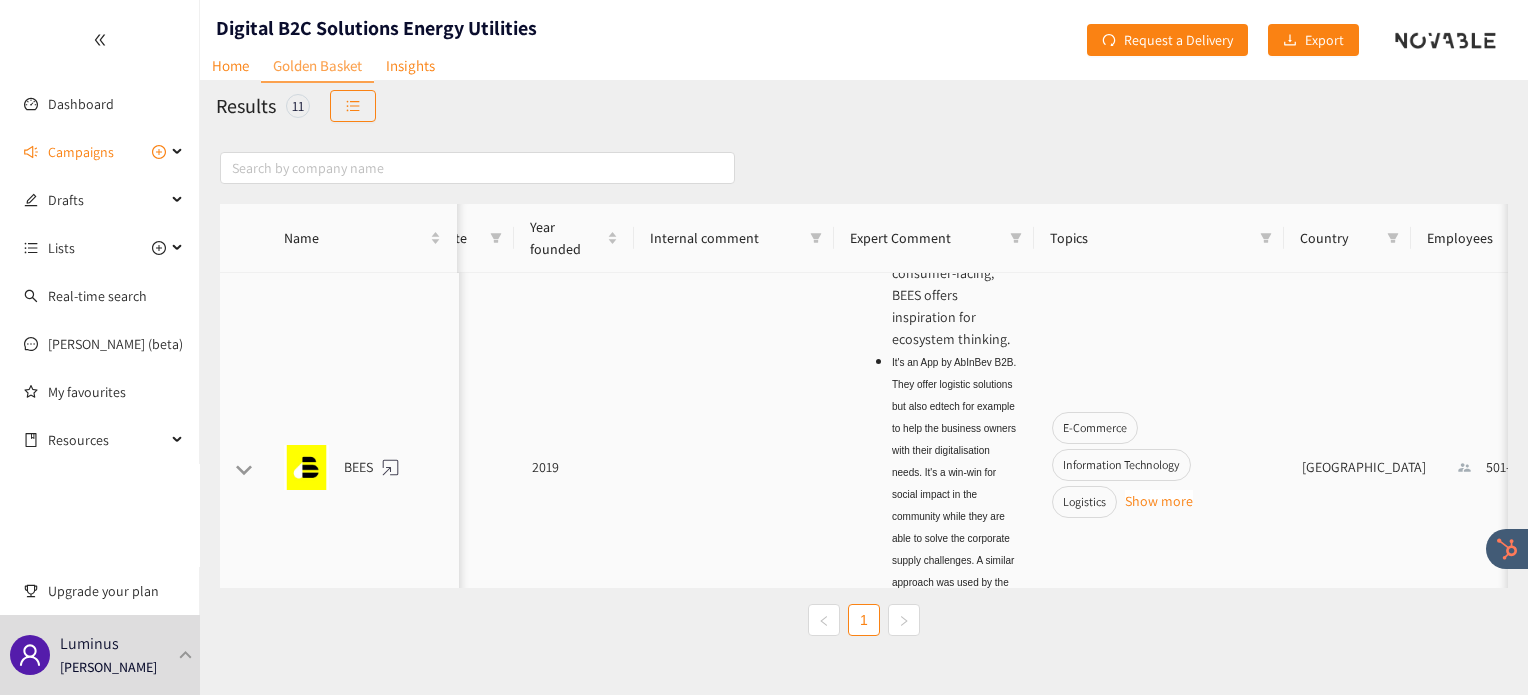 scroll, scrollTop: 3039, scrollLeft: 498, axis: both 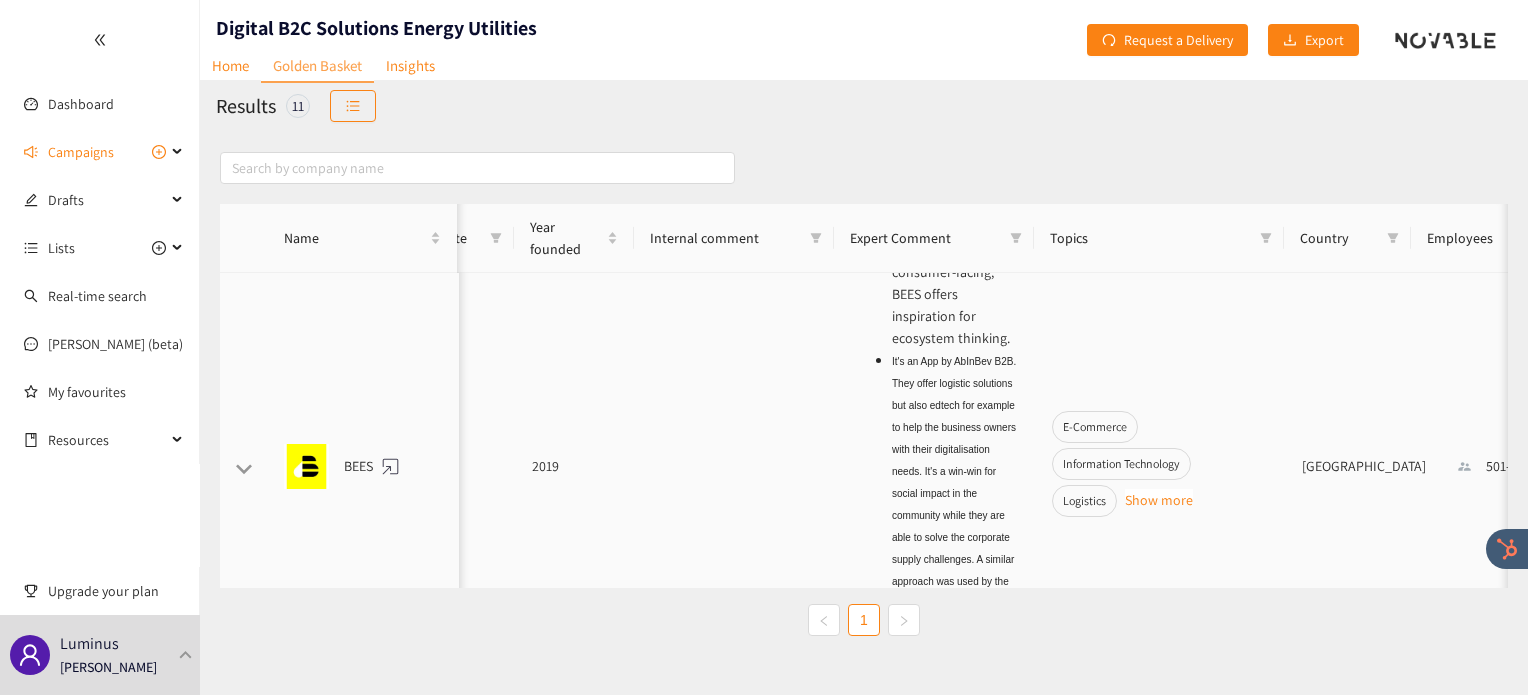click on "Quiip" at bounding box center [962, 603] 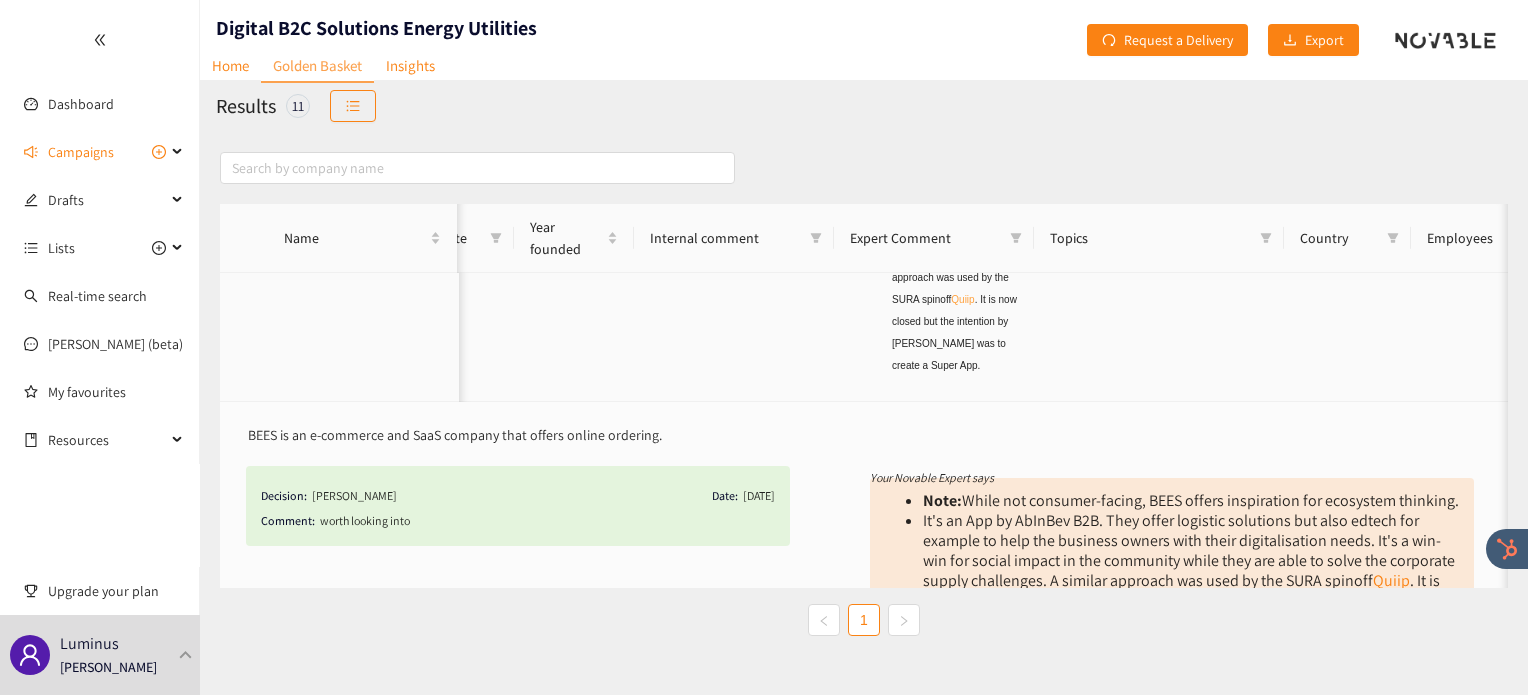 scroll, scrollTop: 3342, scrollLeft: 498, axis: both 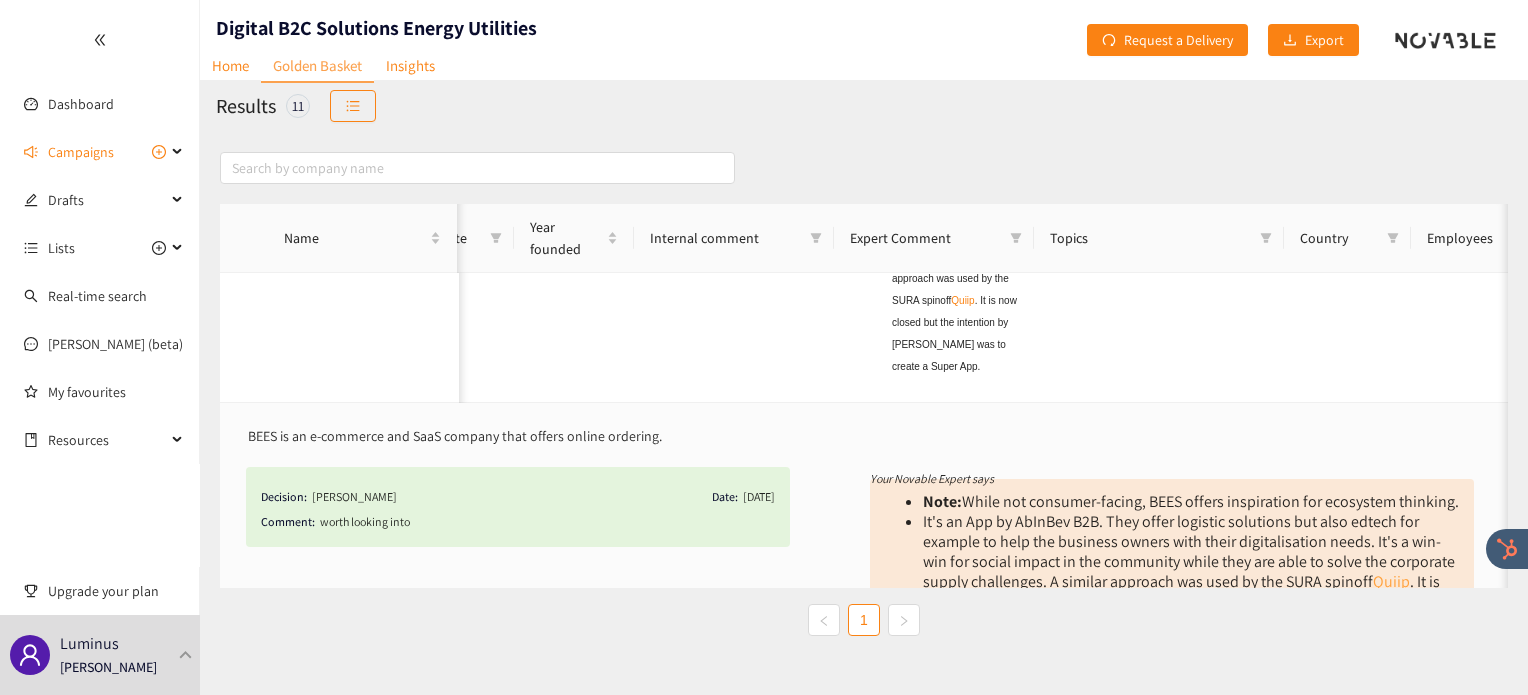 click on "Quiip" at bounding box center (1391, 581) 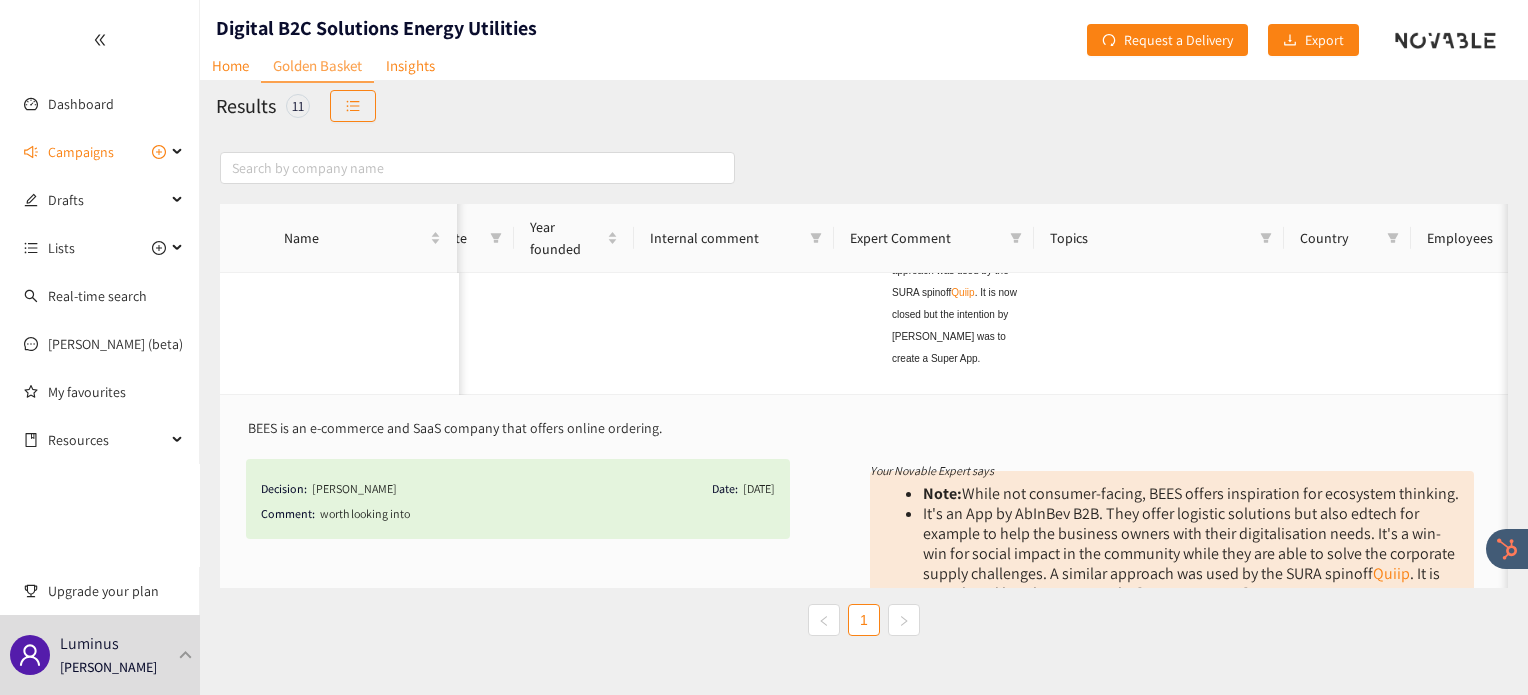 scroll, scrollTop: 3350, scrollLeft: 492, axis: both 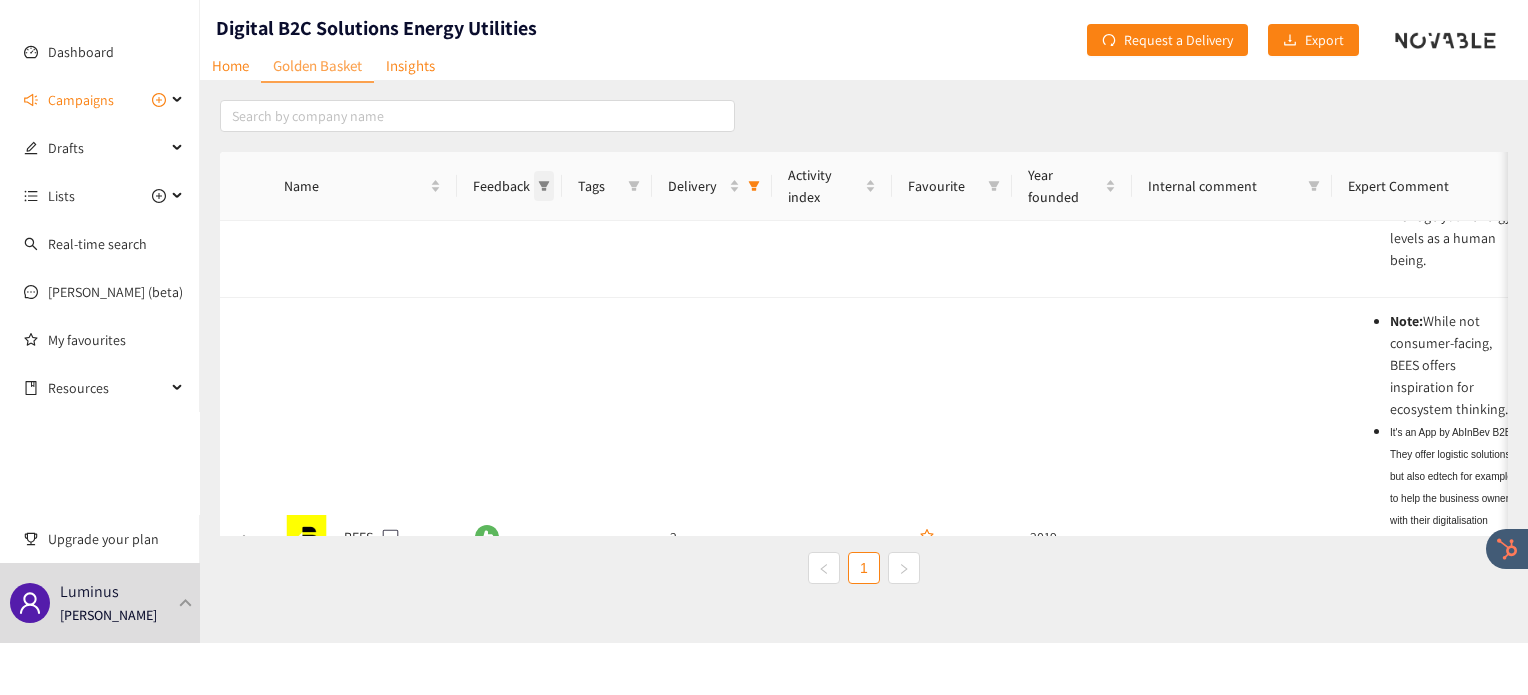 click 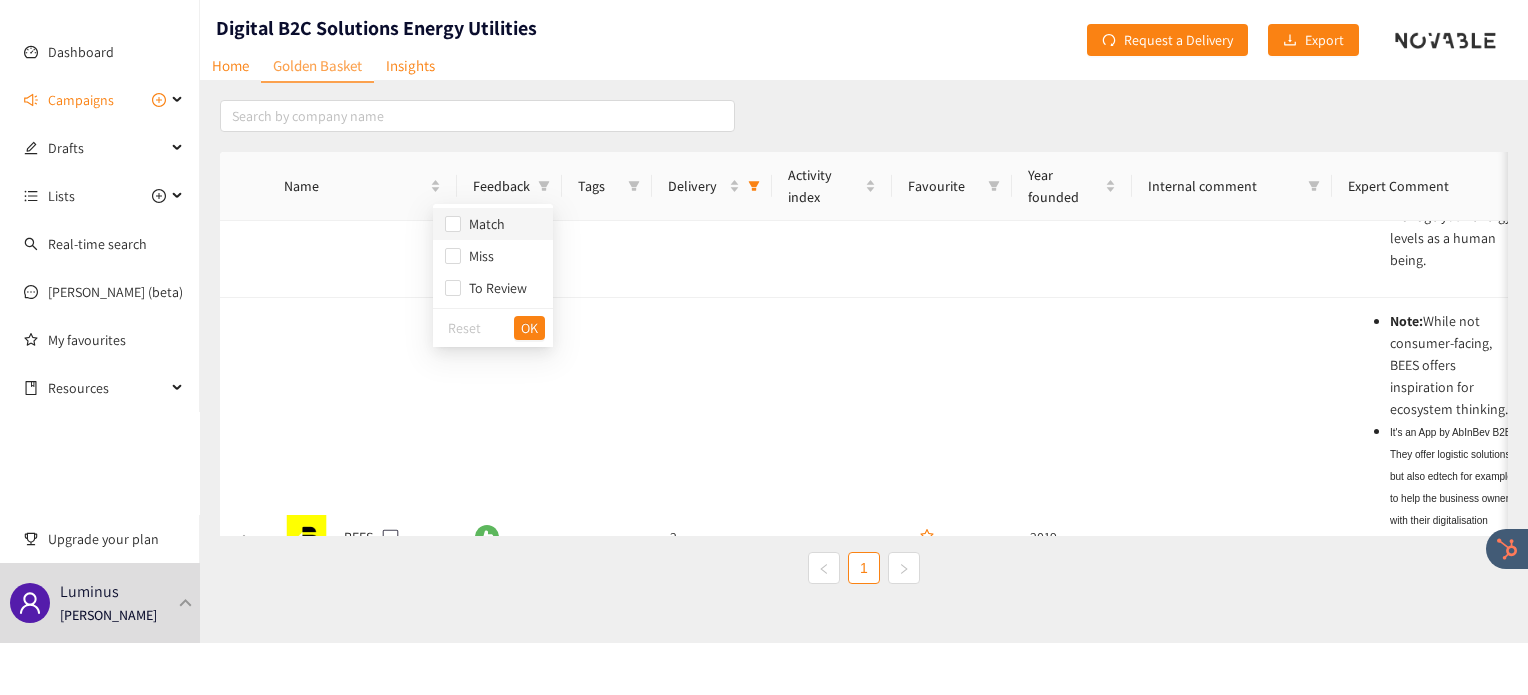 click on "Match" at bounding box center [493, 224] 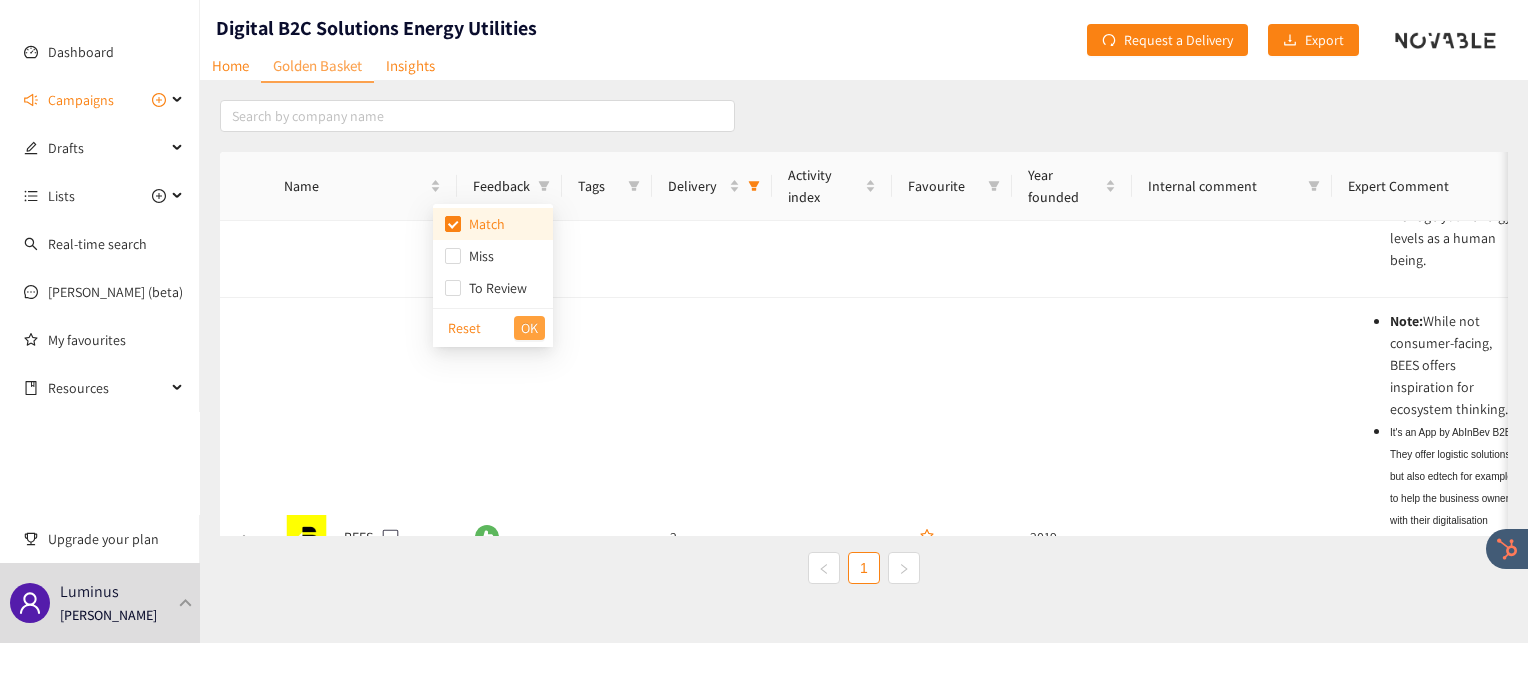click on "OK" at bounding box center (529, 328) 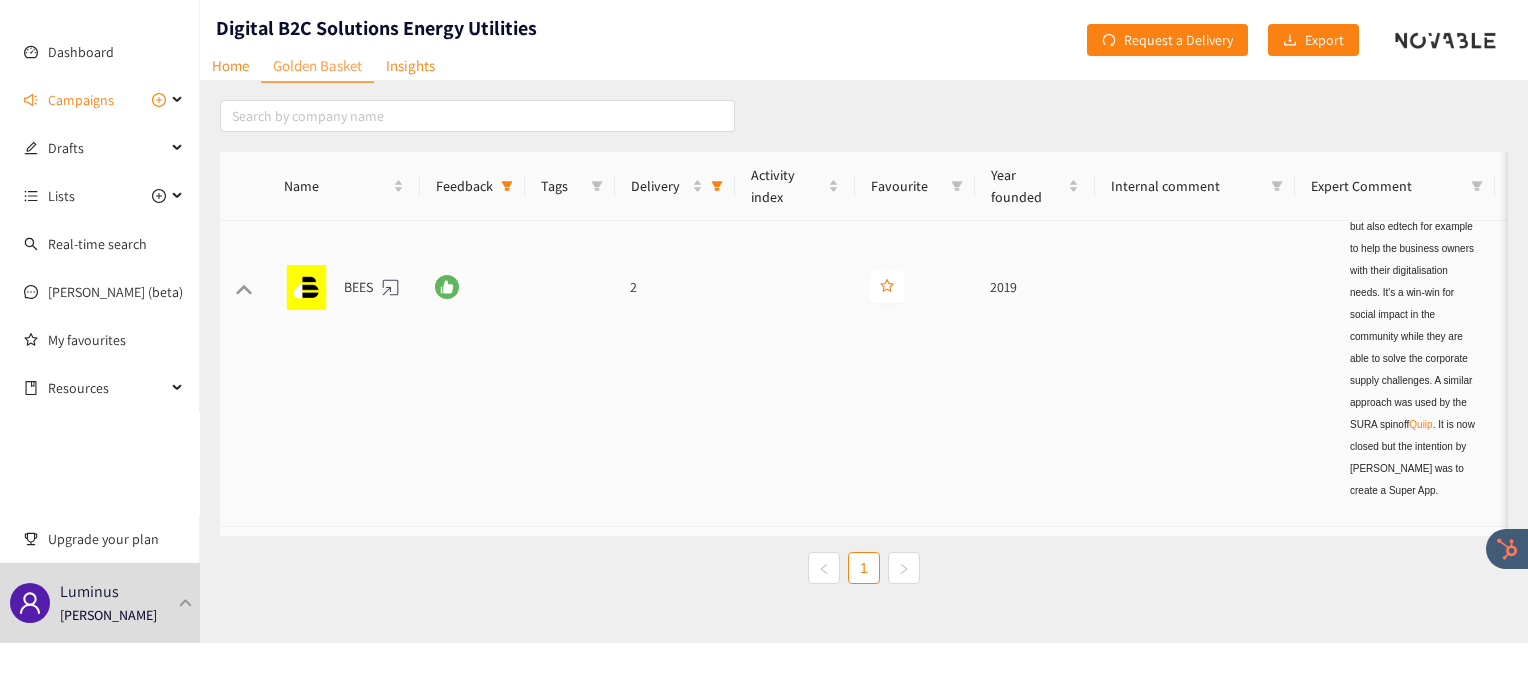 click at bounding box center (794, 287) 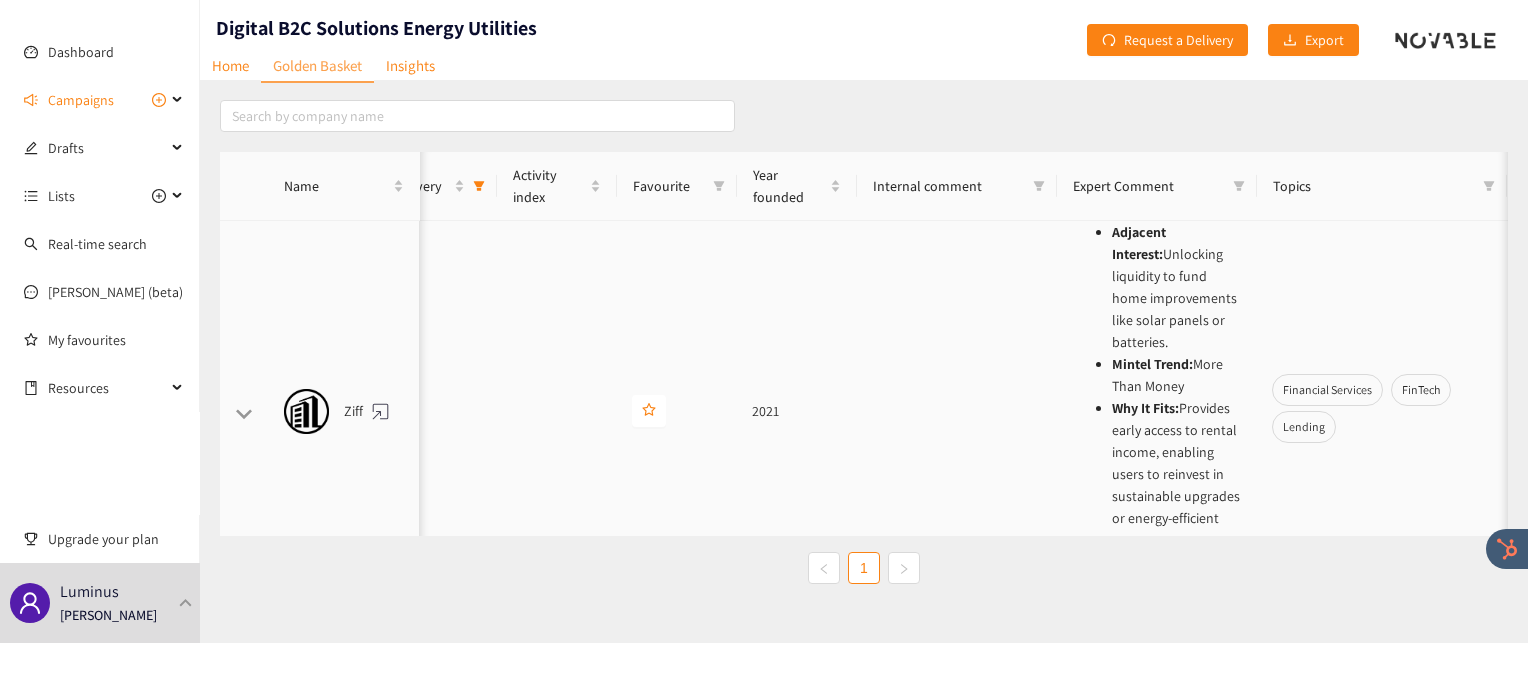click on "2021" at bounding box center (796, 411) 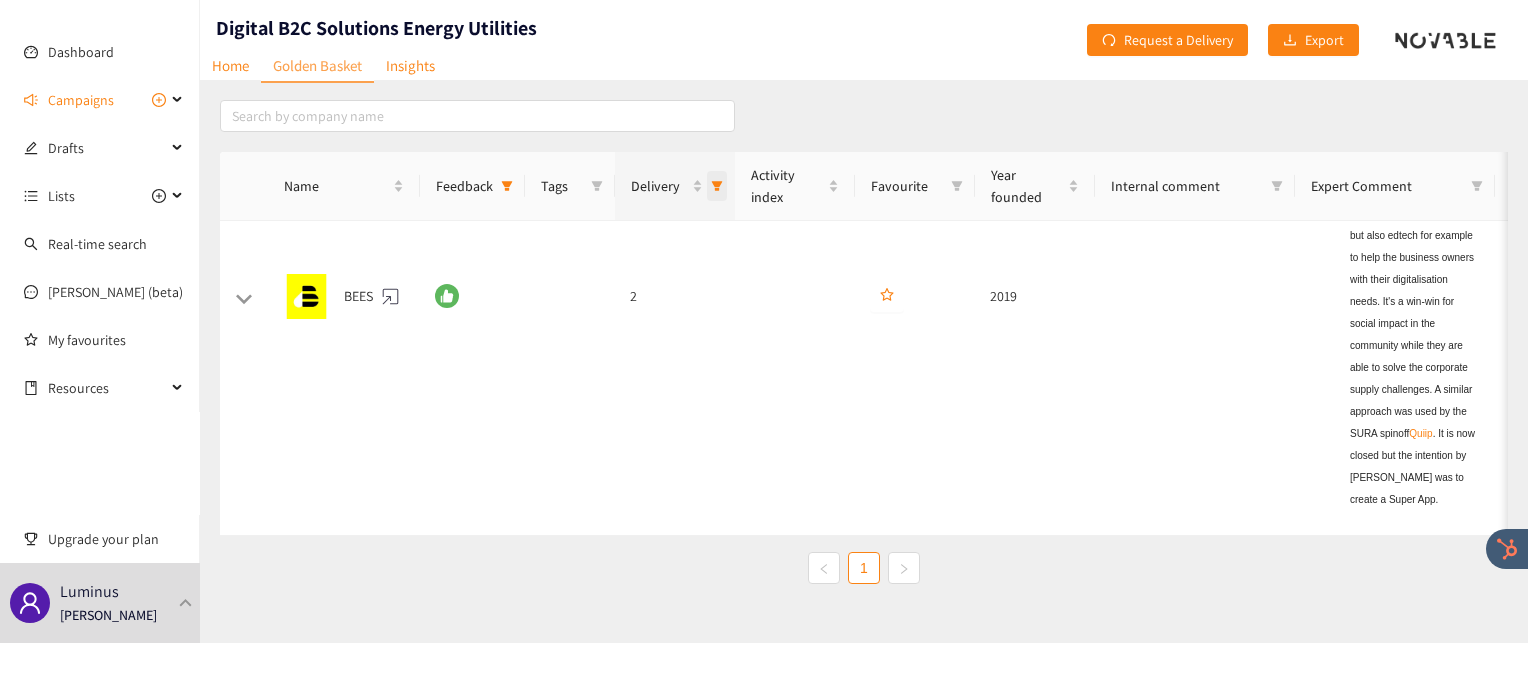 drag, startPoint x: 720, startPoint y: 191, endPoint x: 709, endPoint y: 199, distance: 13.601471 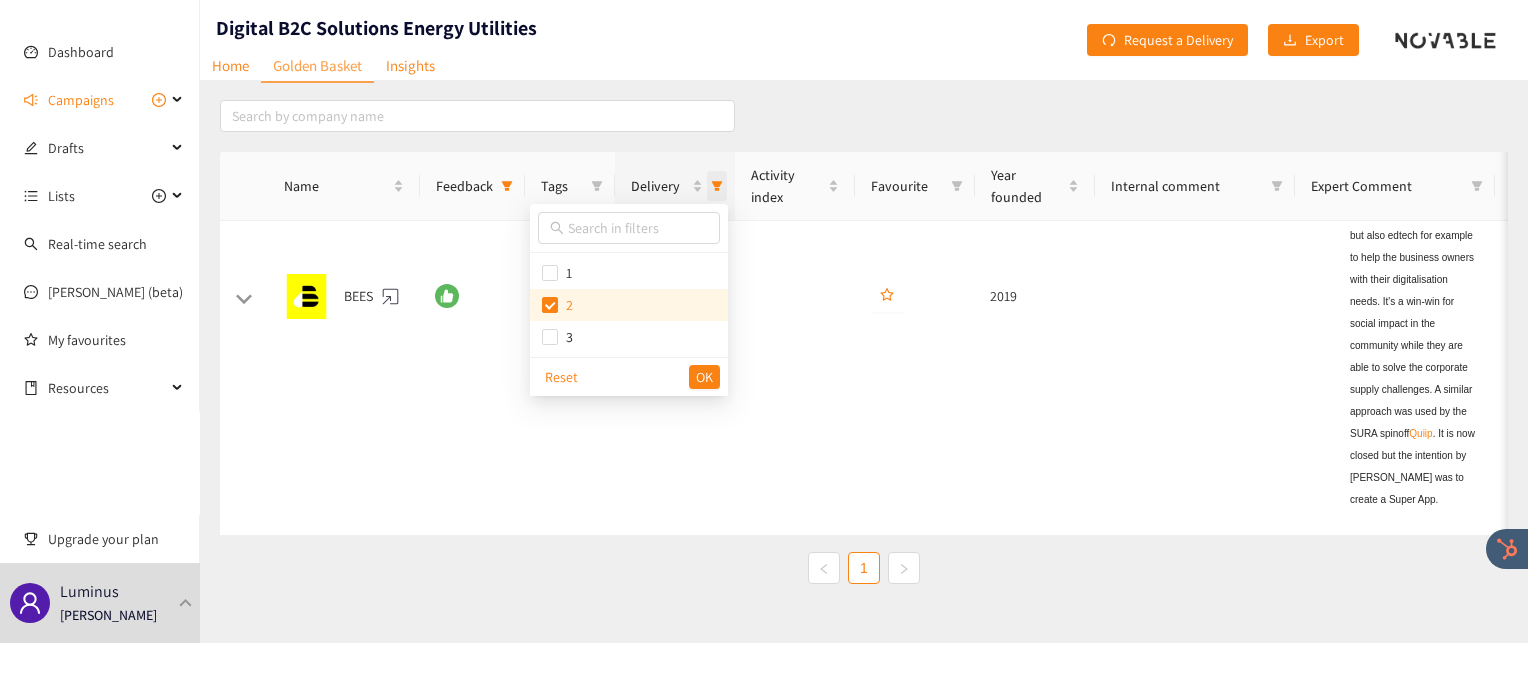 click at bounding box center (717, 186) 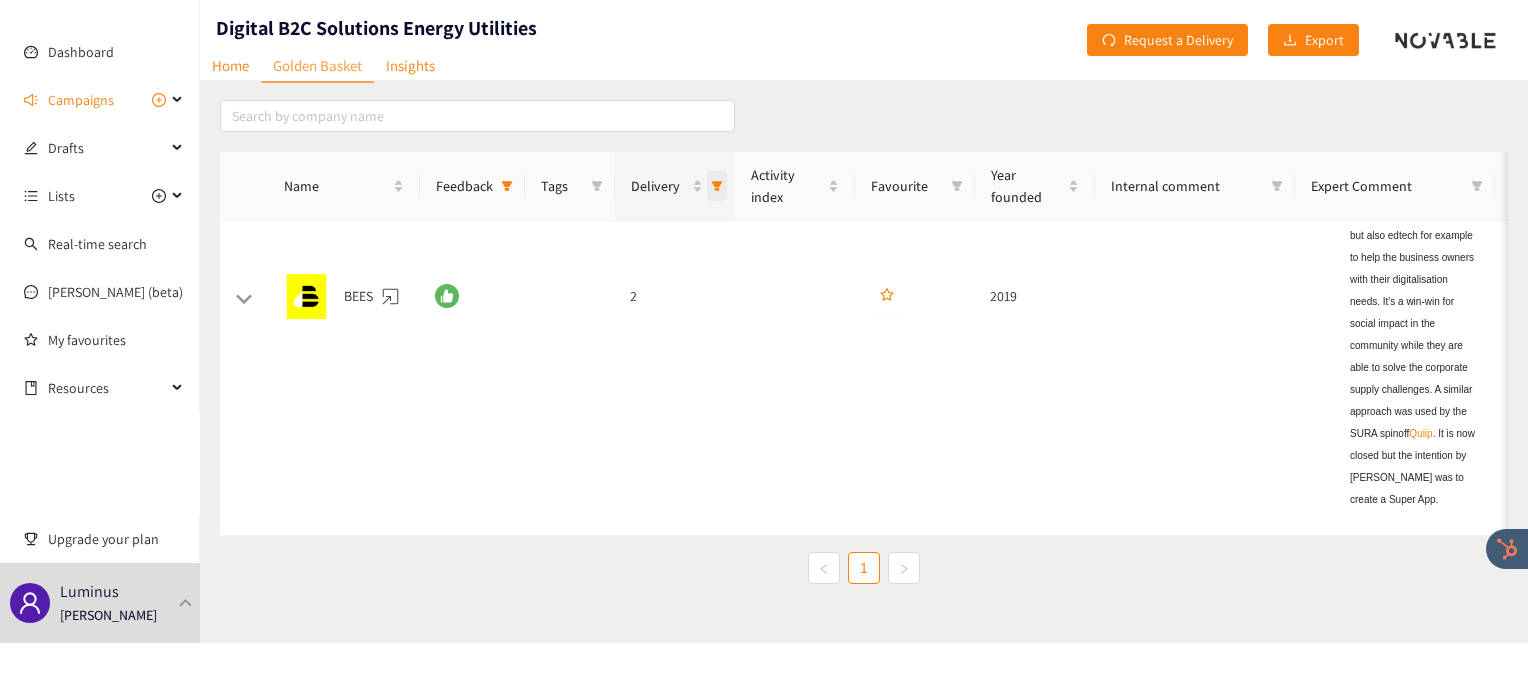 click at bounding box center [717, 186] 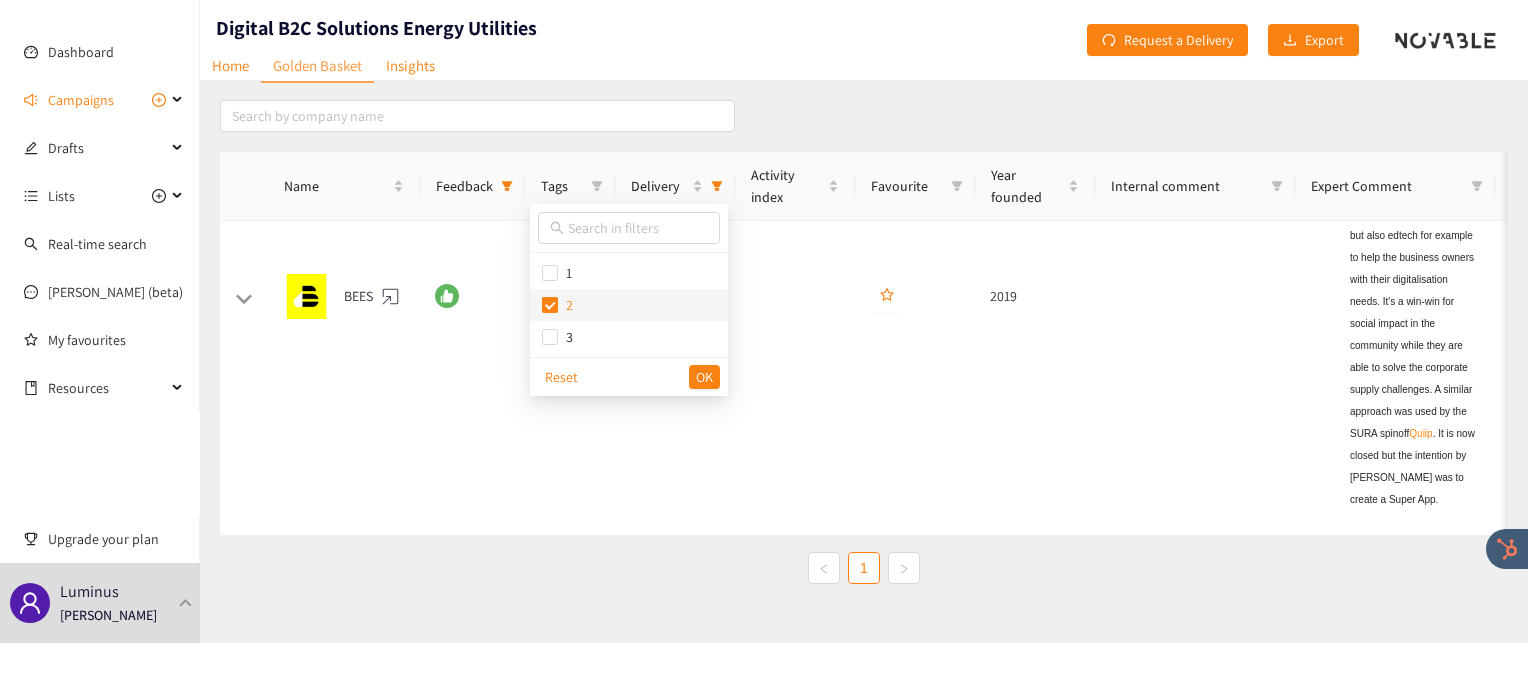 click at bounding box center [550, 305] 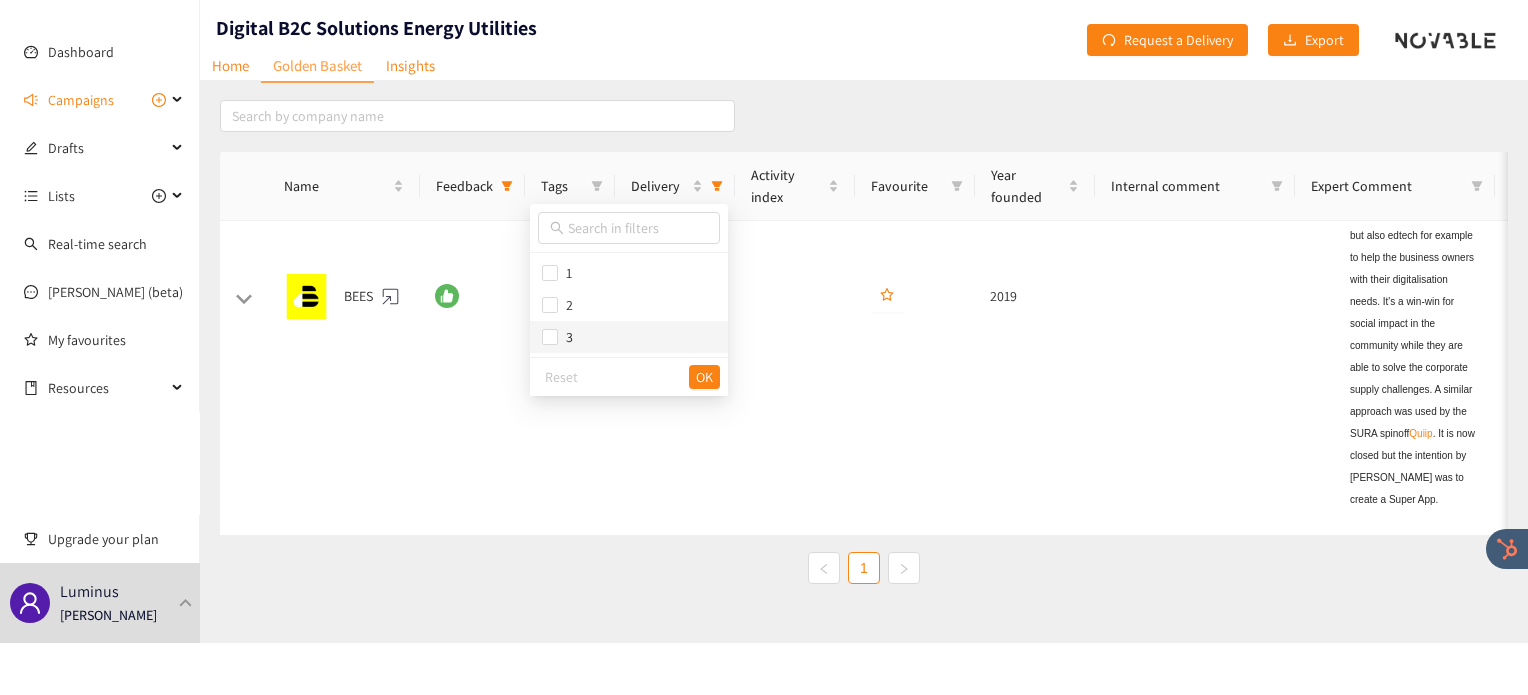 click on "3" at bounding box center [565, 337] 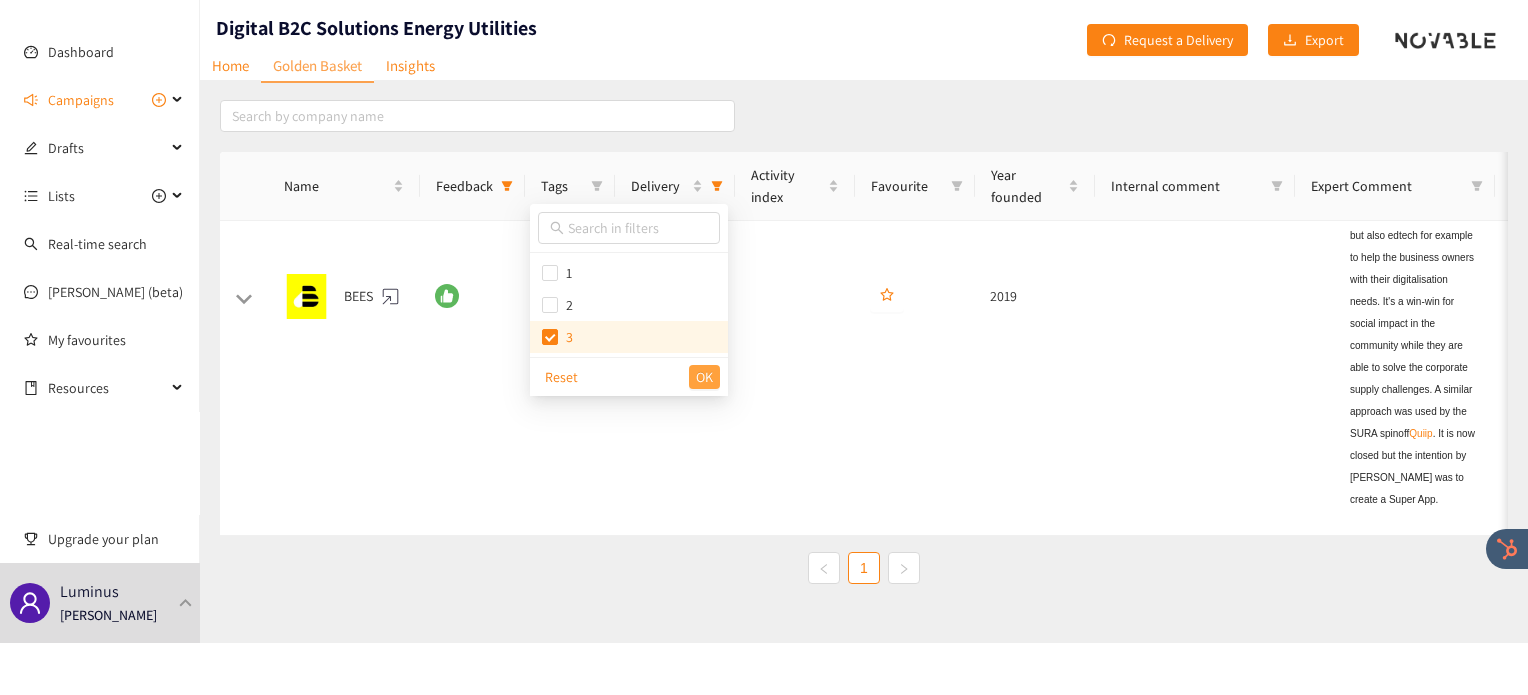click on "OK" at bounding box center (704, 377) 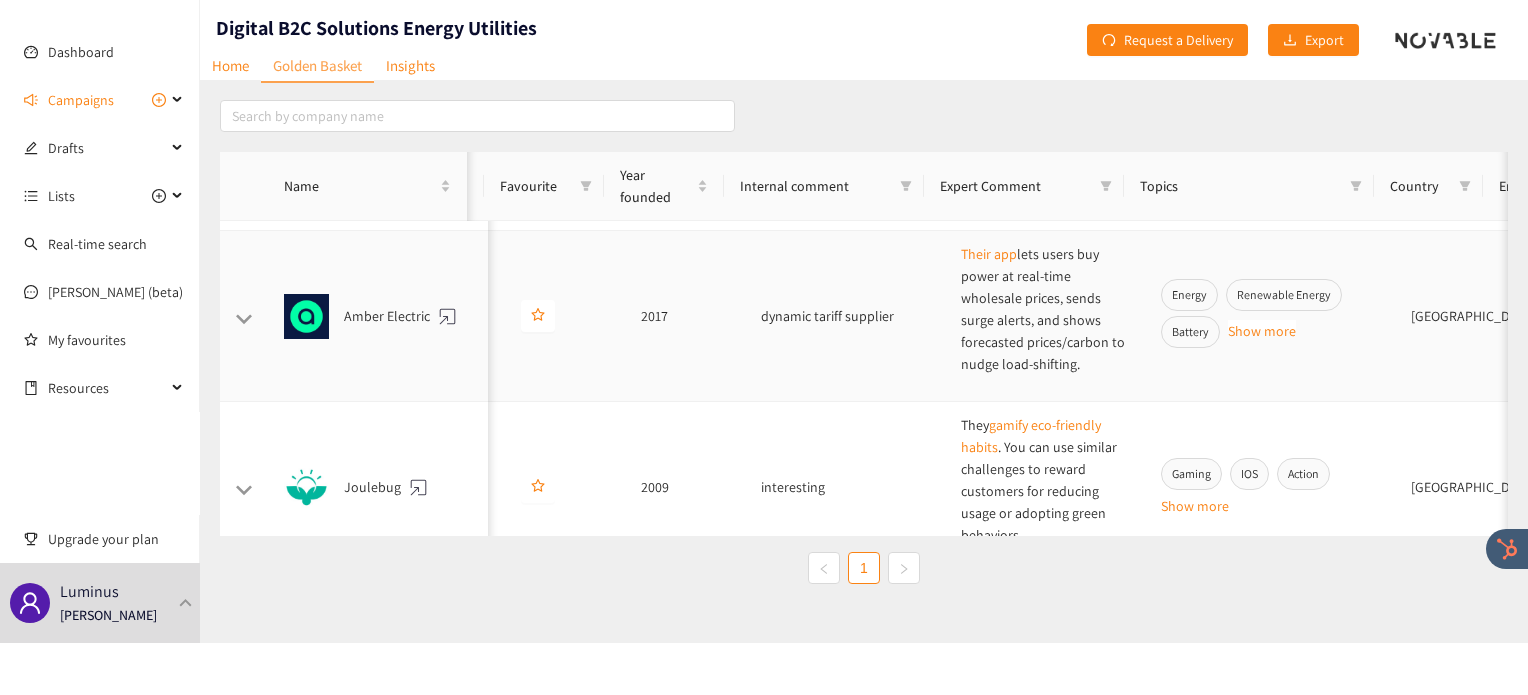 scroll, scrollTop: 967, scrollLeft: 418, axis: both 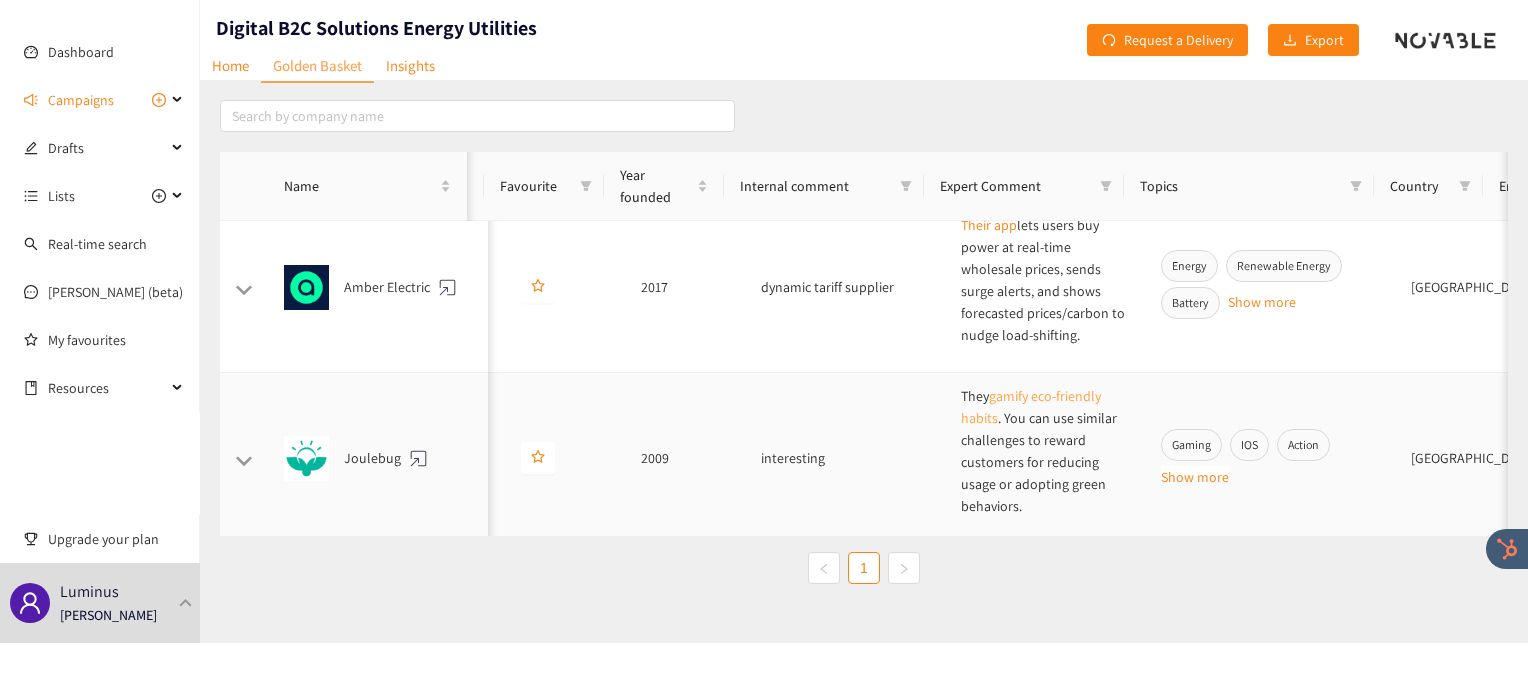 click on "gamify eco-friendly habits" at bounding box center (1031, 407) 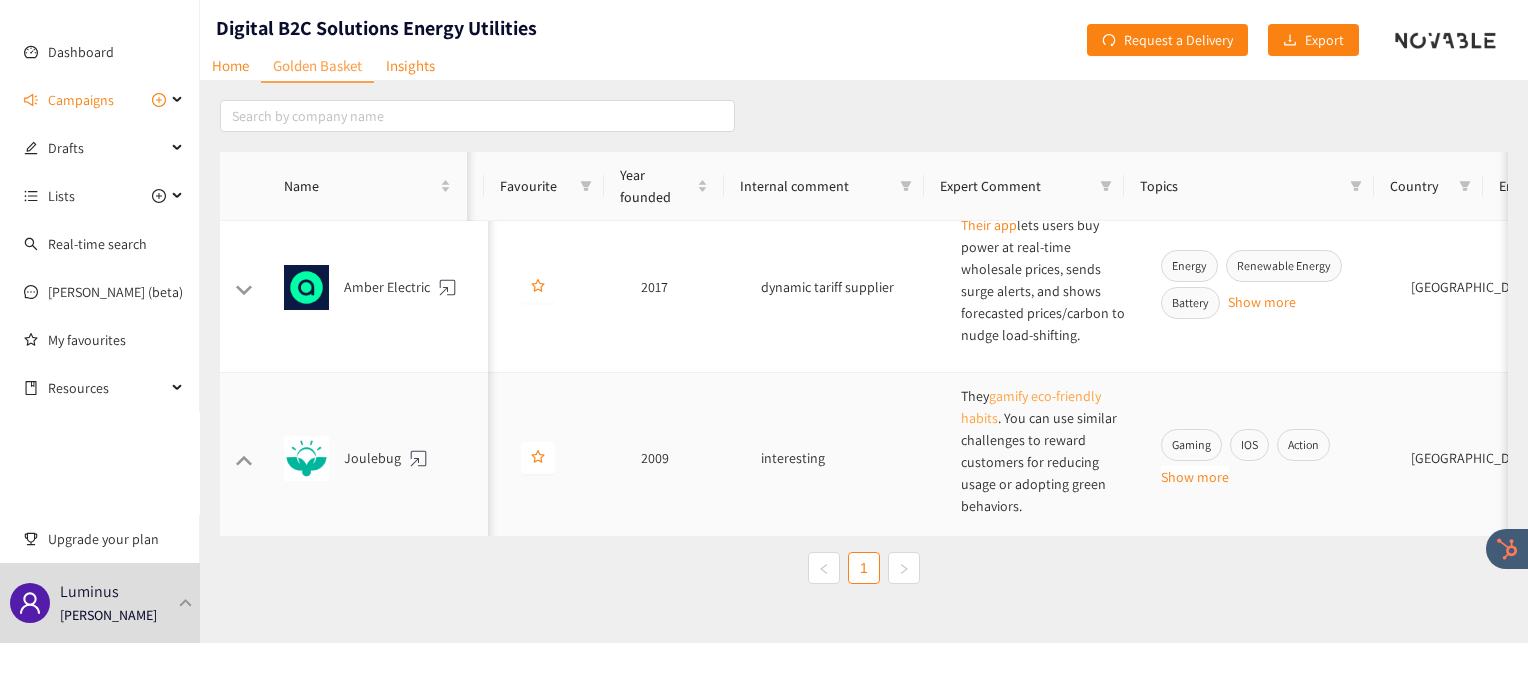 click on "gamify eco-friendly habits" at bounding box center (1031, 407) 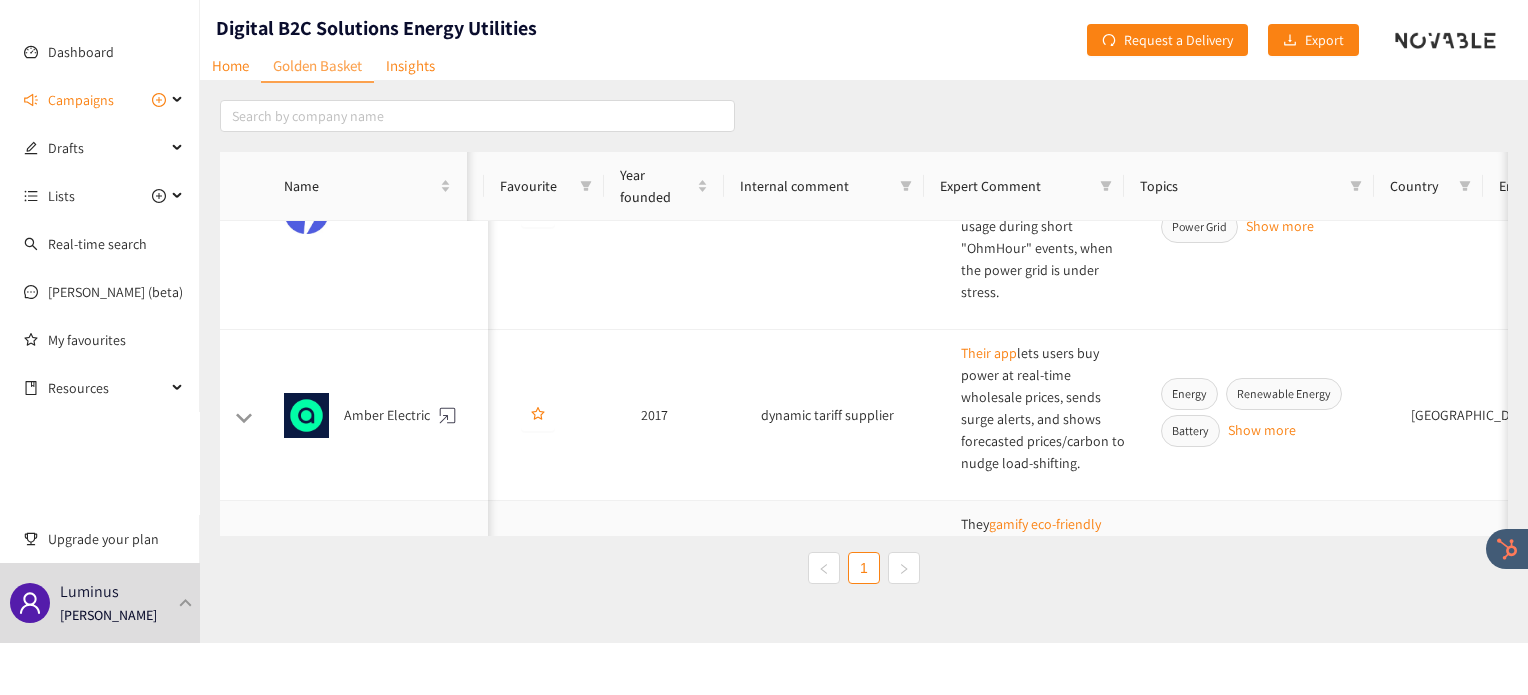 scroll, scrollTop: 967, scrollLeft: 418, axis: both 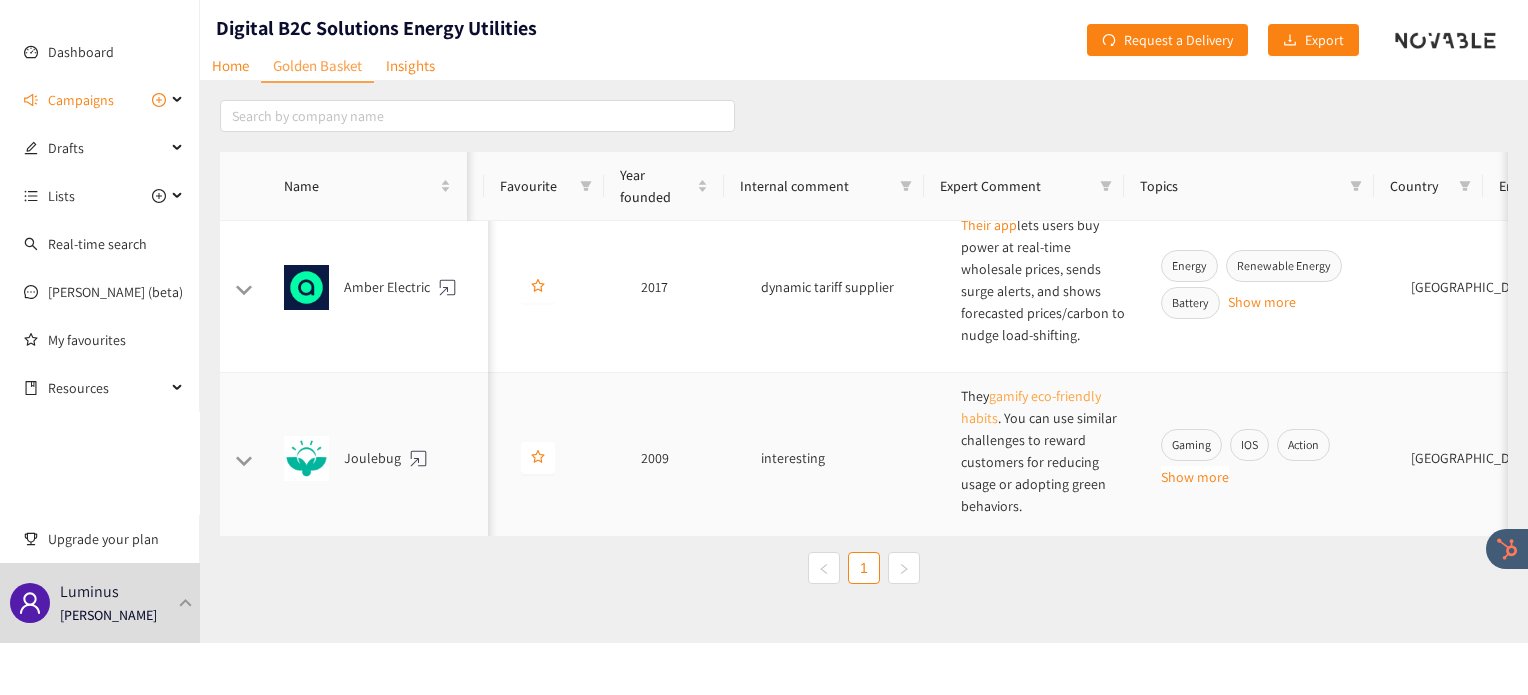 click on "gamify eco-friendly habits" at bounding box center (1031, 407) 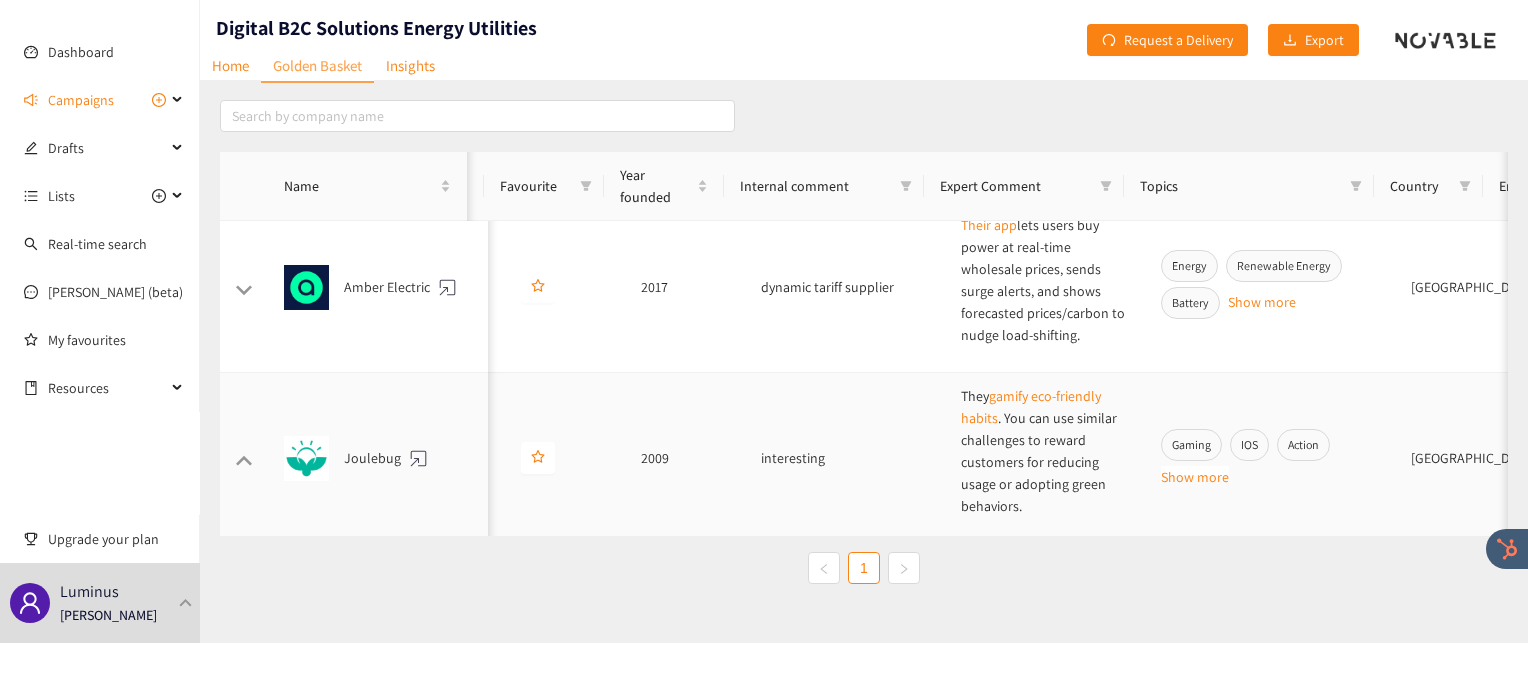 click at bounding box center [418, 458] 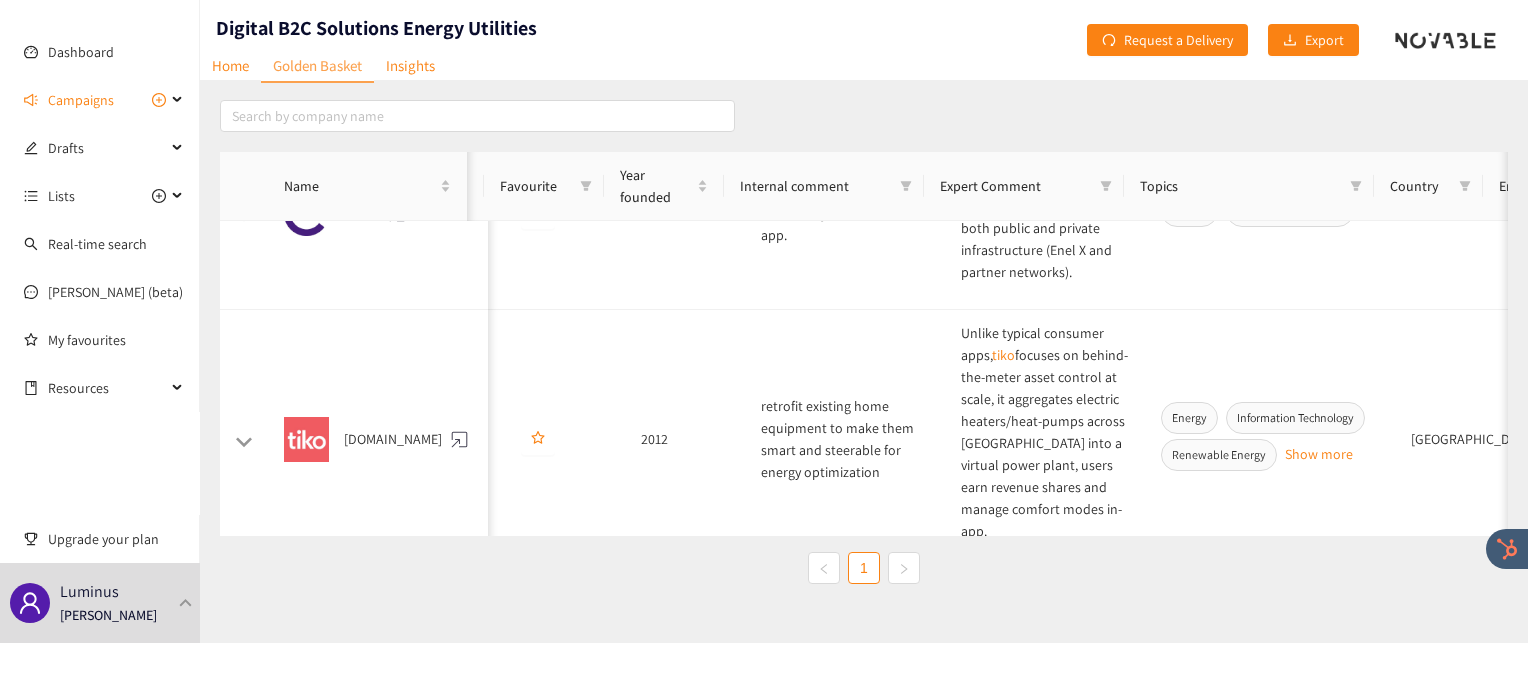 scroll, scrollTop: 0, scrollLeft: 418, axis: horizontal 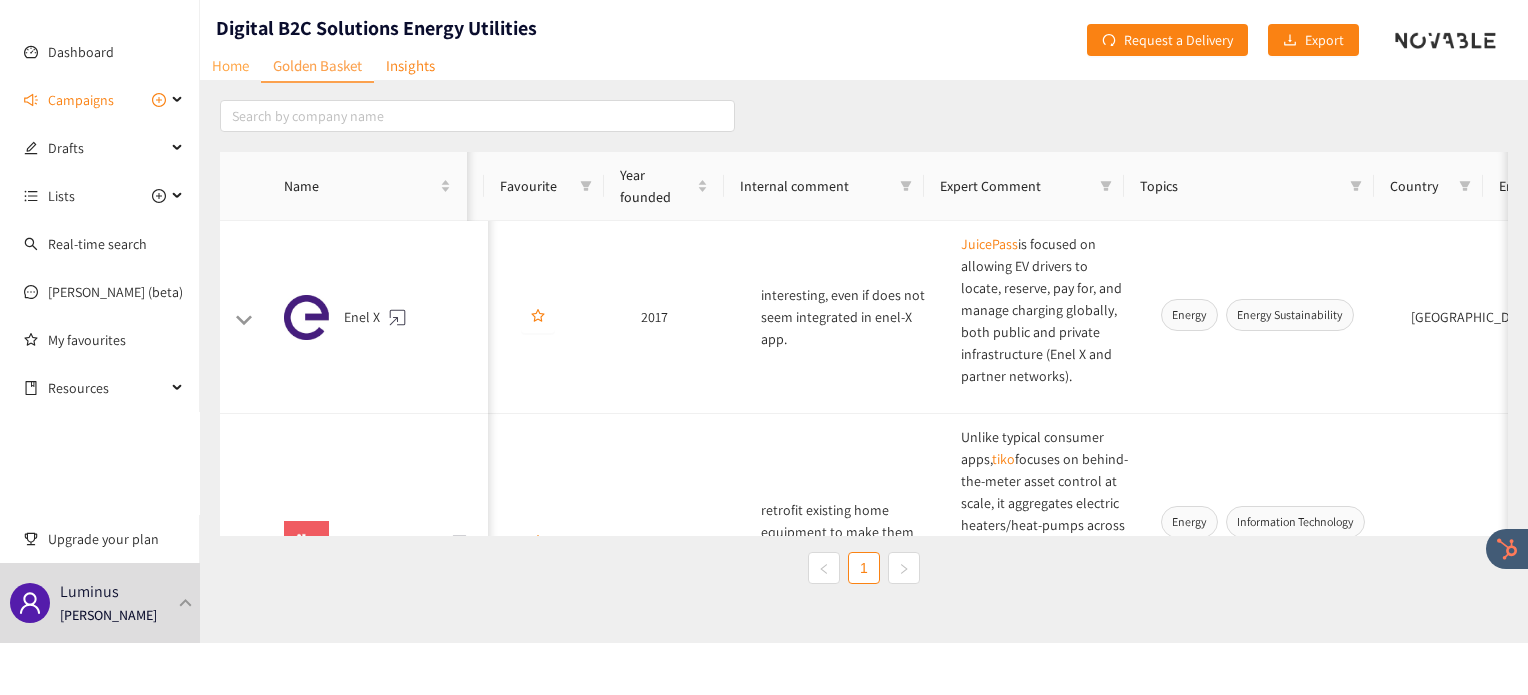 click on "Home" at bounding box center [230, 65] 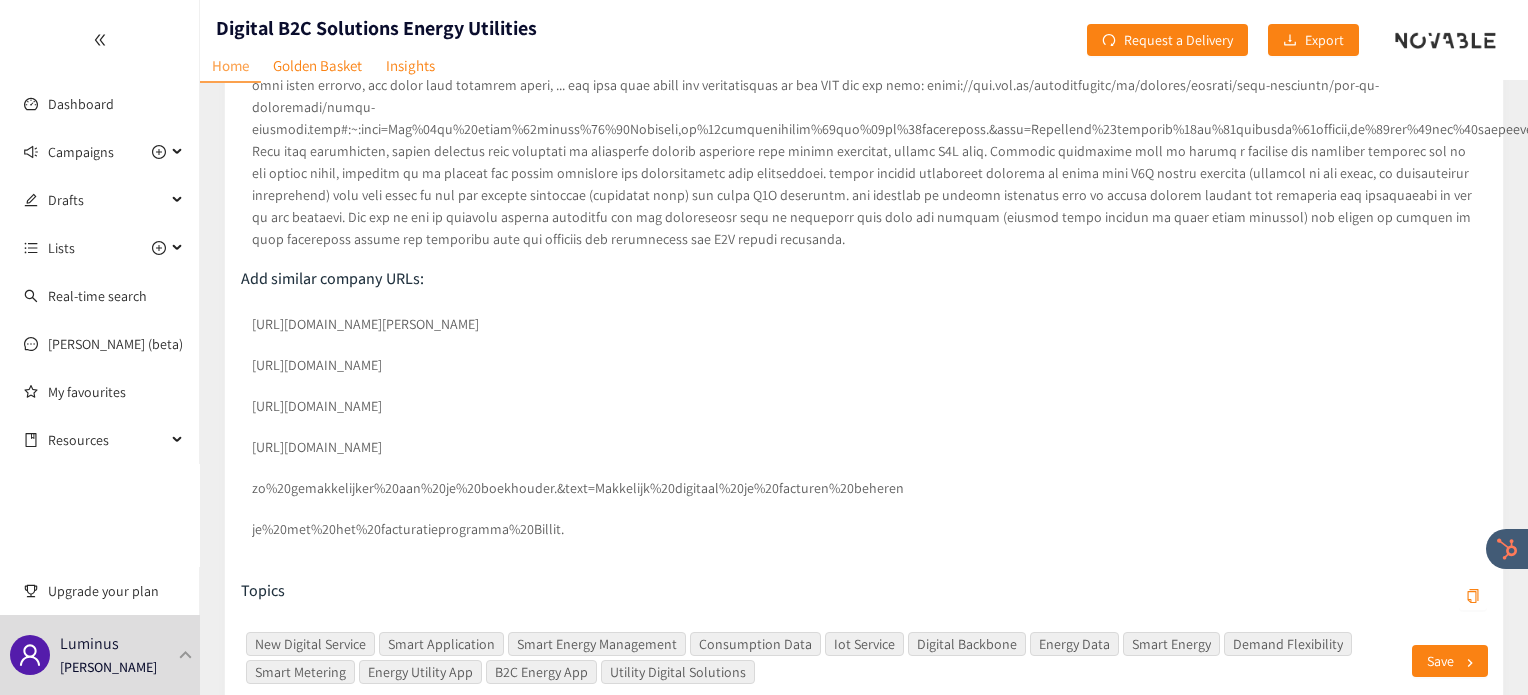 scroll, scrollTop: 578, scrollLeft: 0, axis: vertical 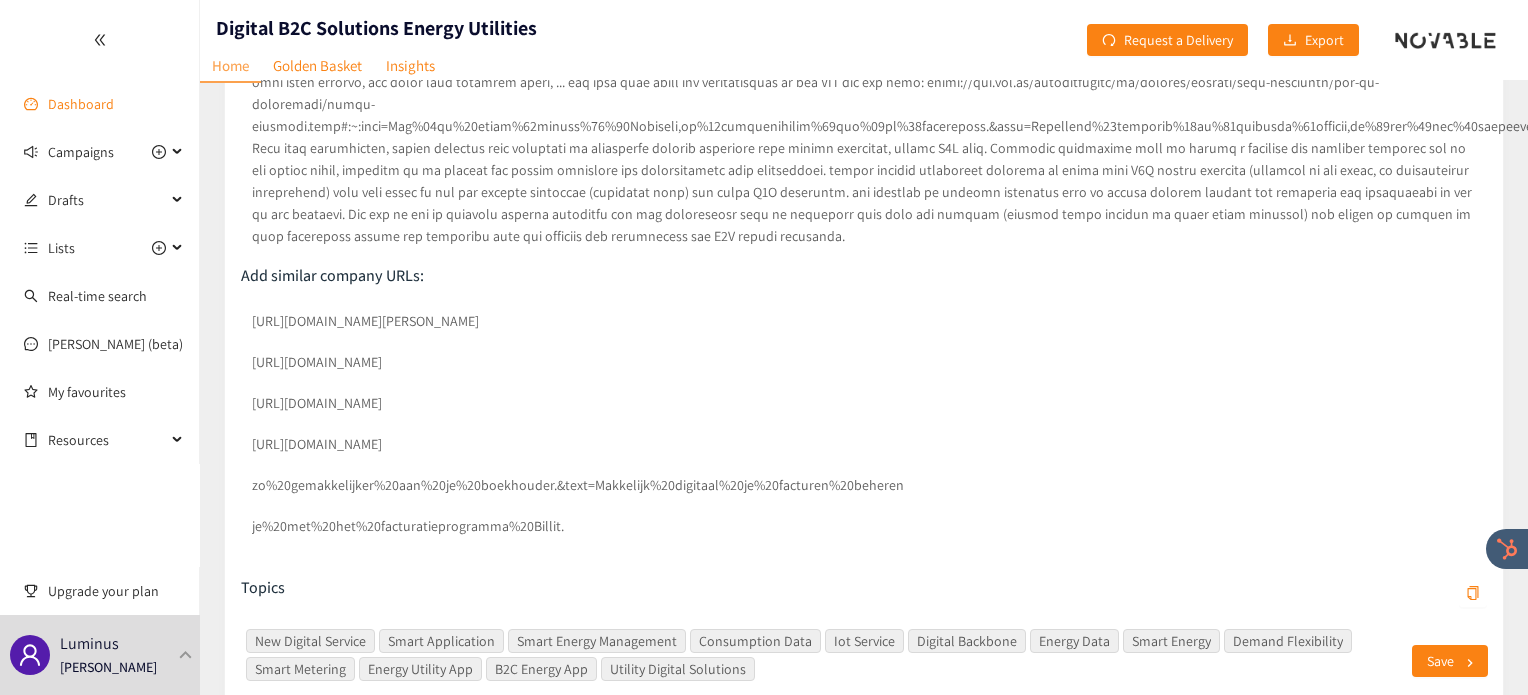 click on "Dashboard" at bounding box center [81, 104] 